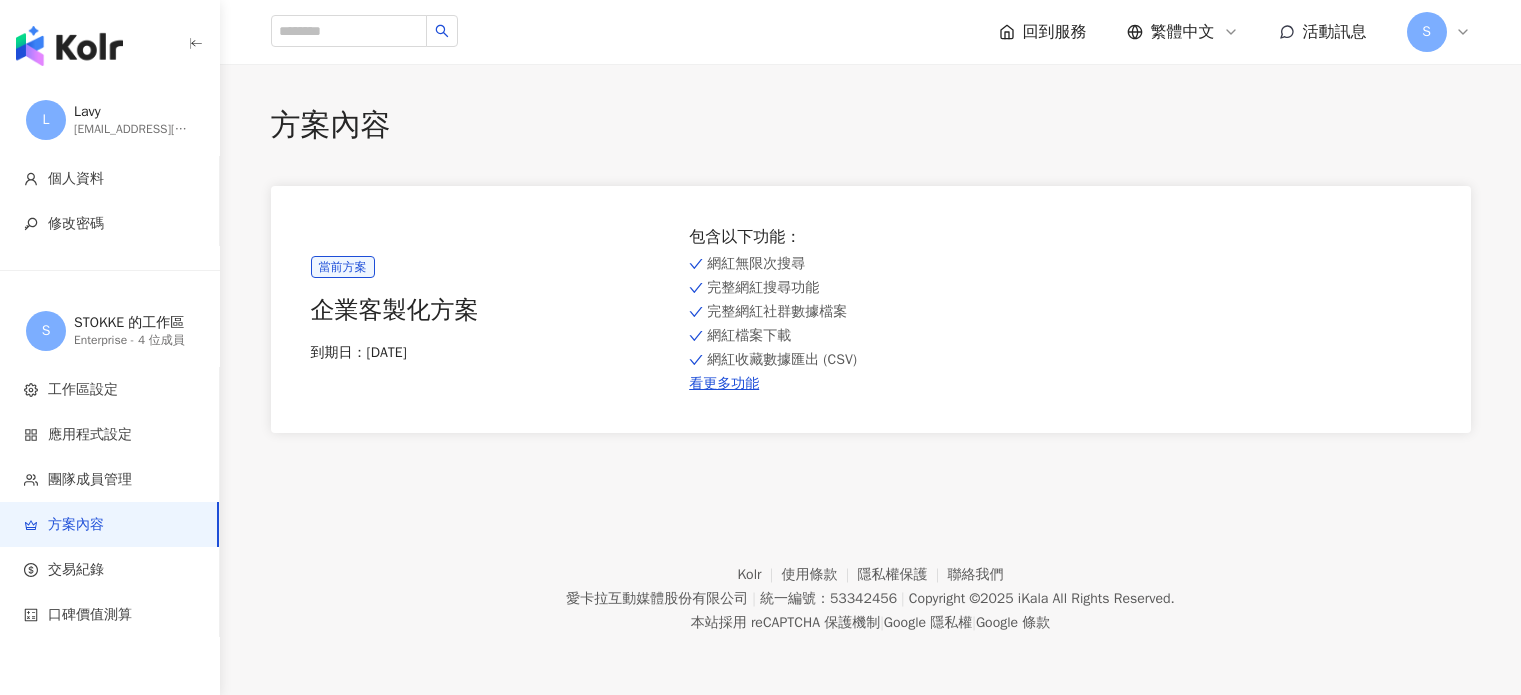 scroll, scrollTop: 0, scrollLeft: 0, axis: both 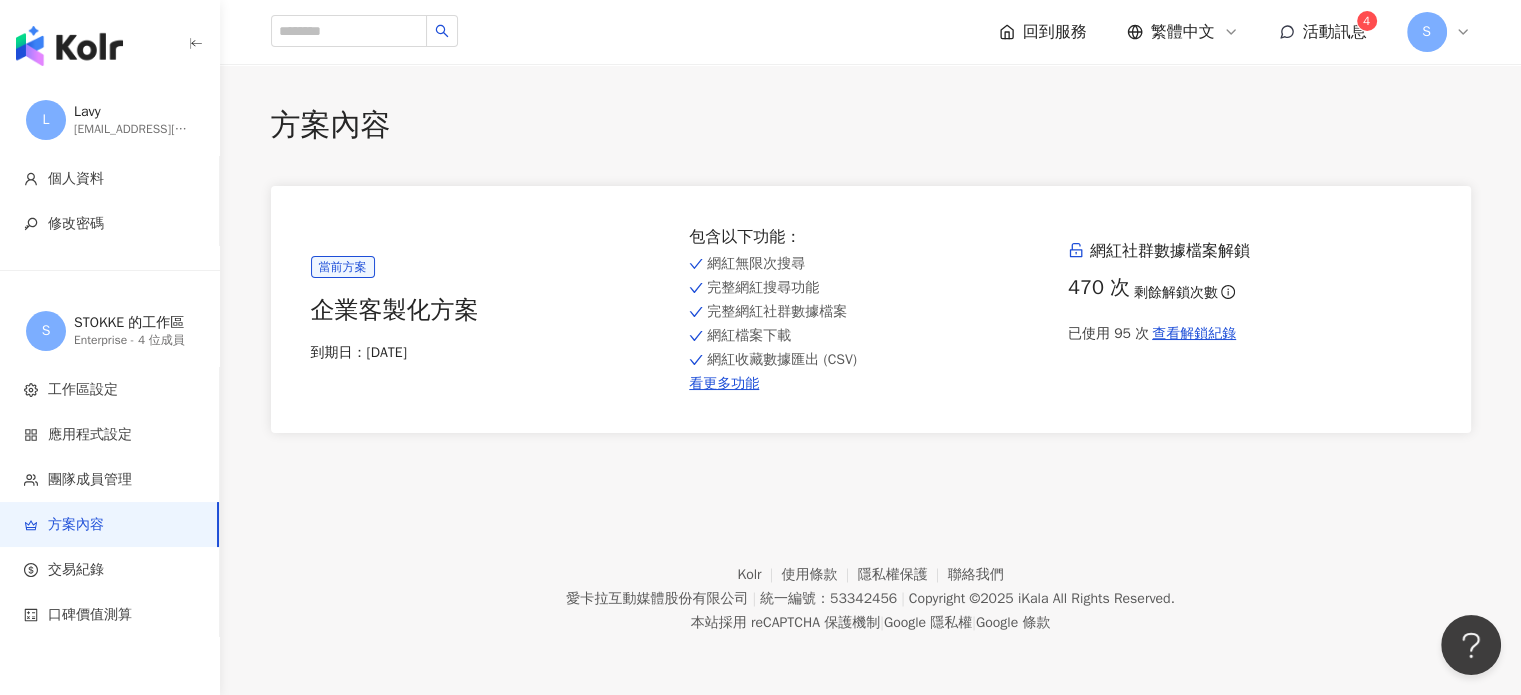 click on "4" at bounding box center (1367, 21) 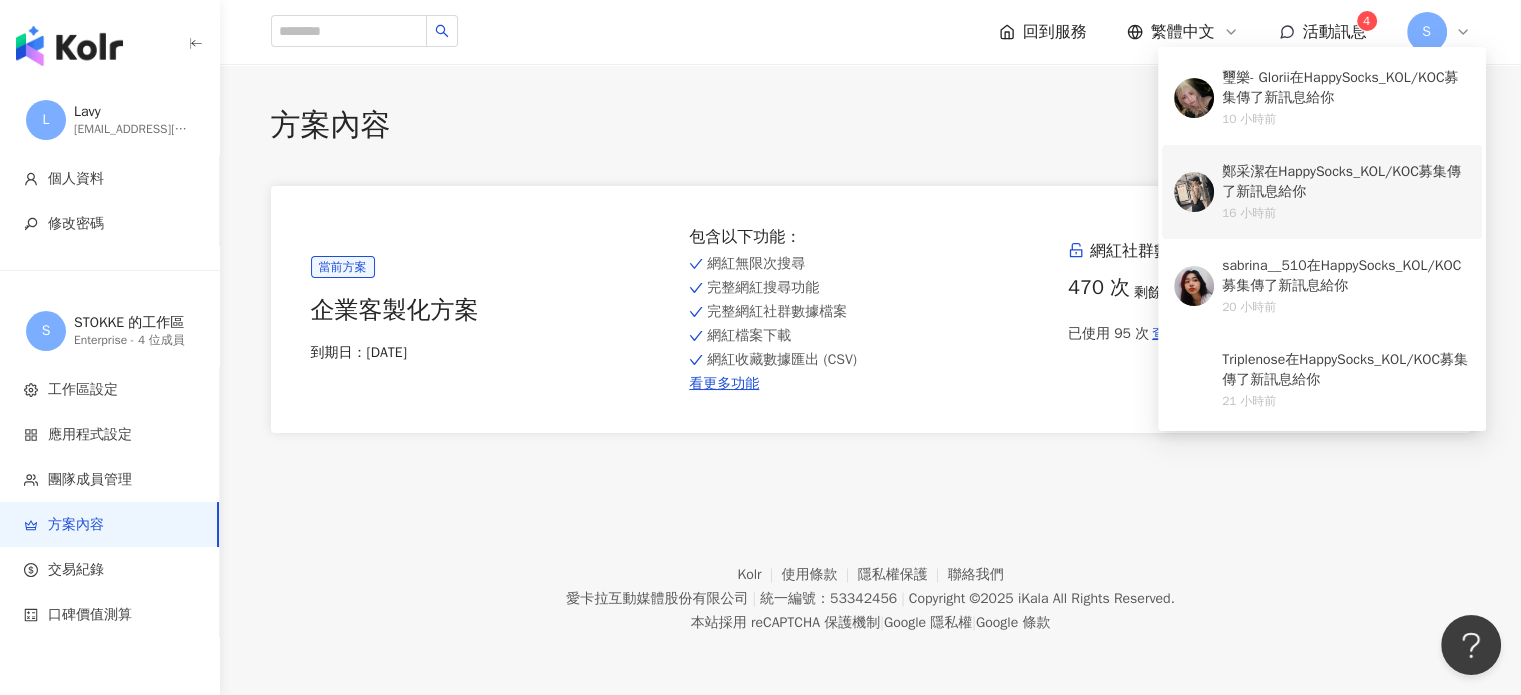 click on "HappySocks_KOL/KOC募集" at bounding box center (1362, 171) 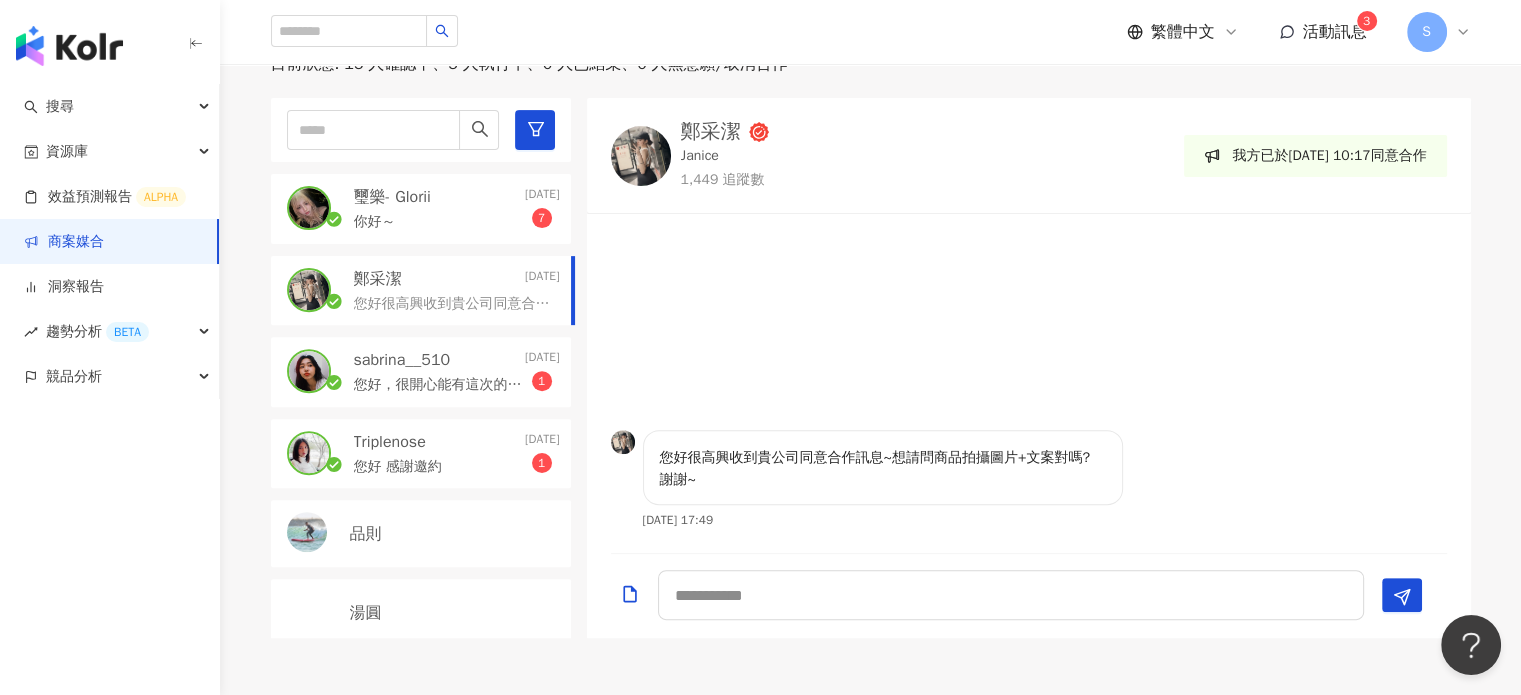 scroll, scrollTop: 654, scrollLeft: 0, axis: vertical 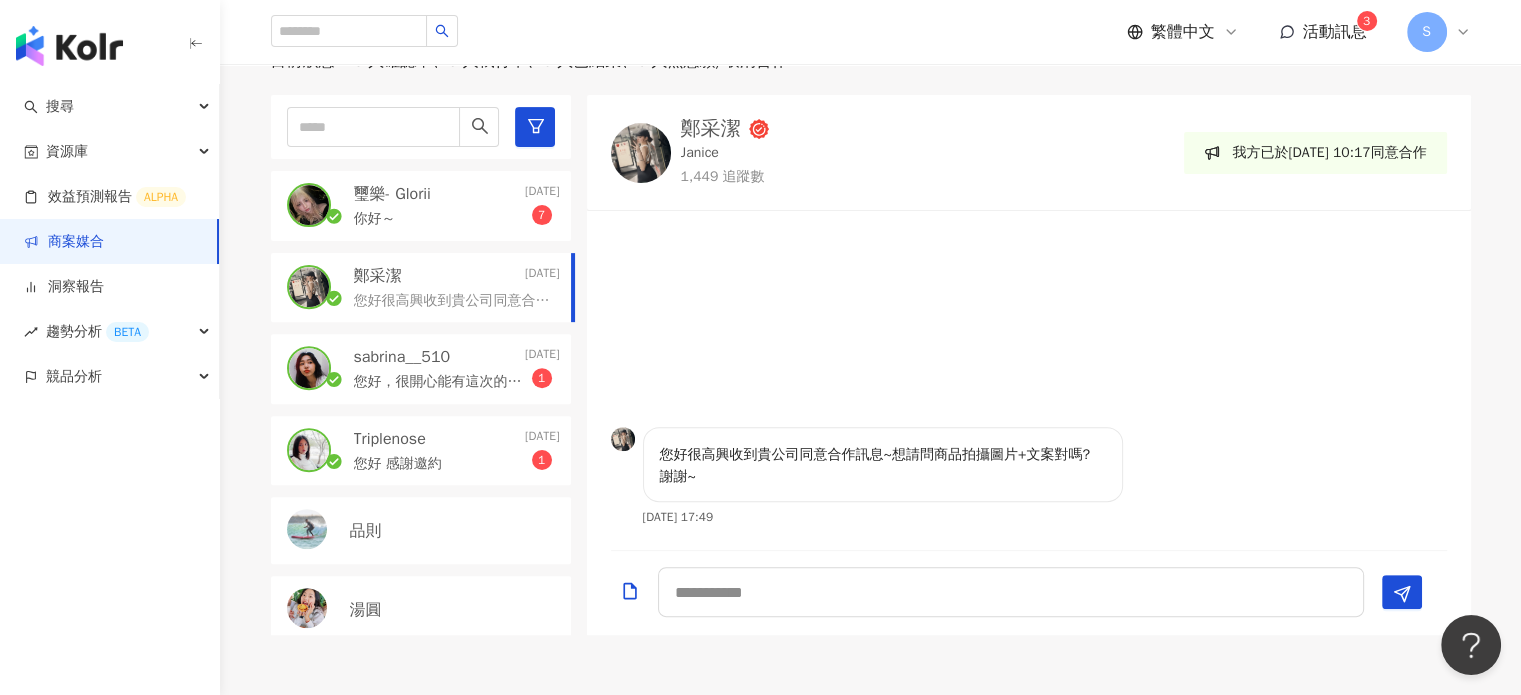 click at bounding box center [641, 153] 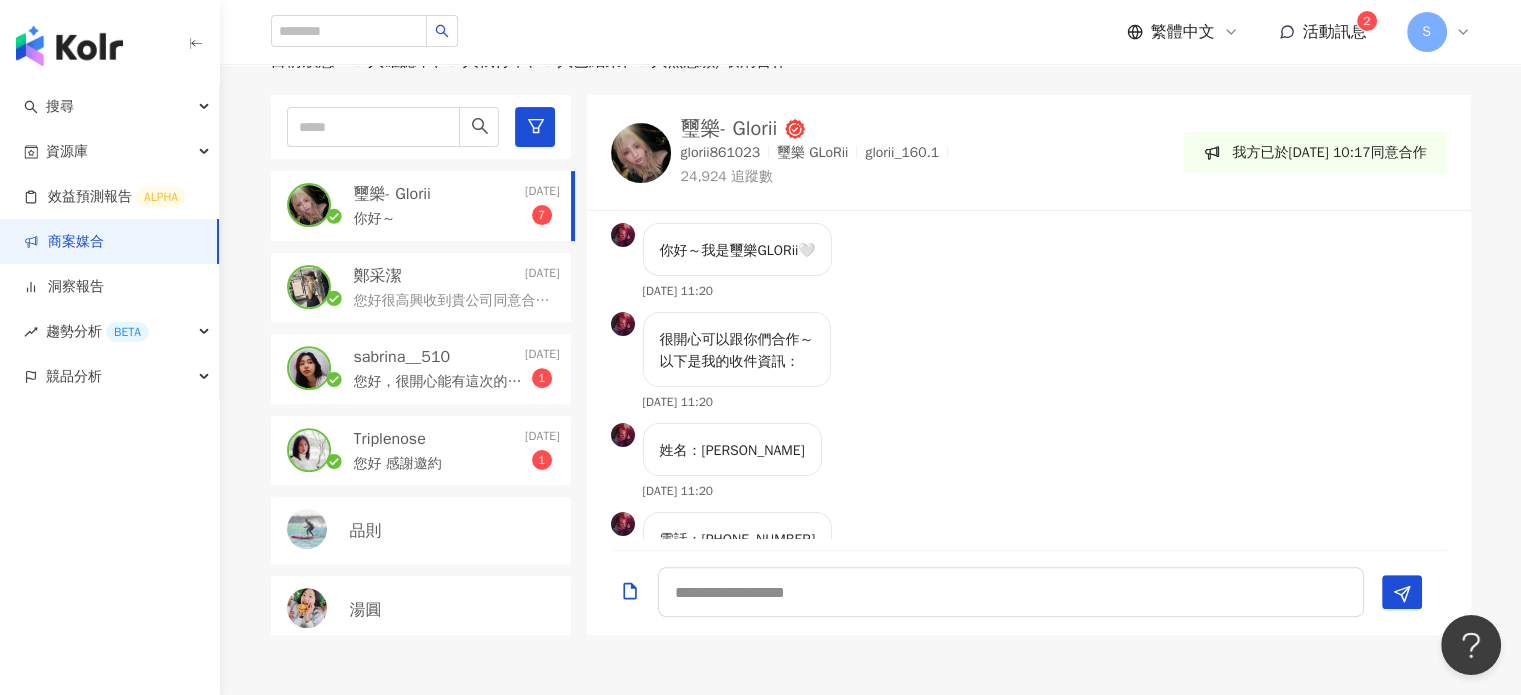 scroll, scrollTop: 327, scrollLeft: 0, axis: vertical 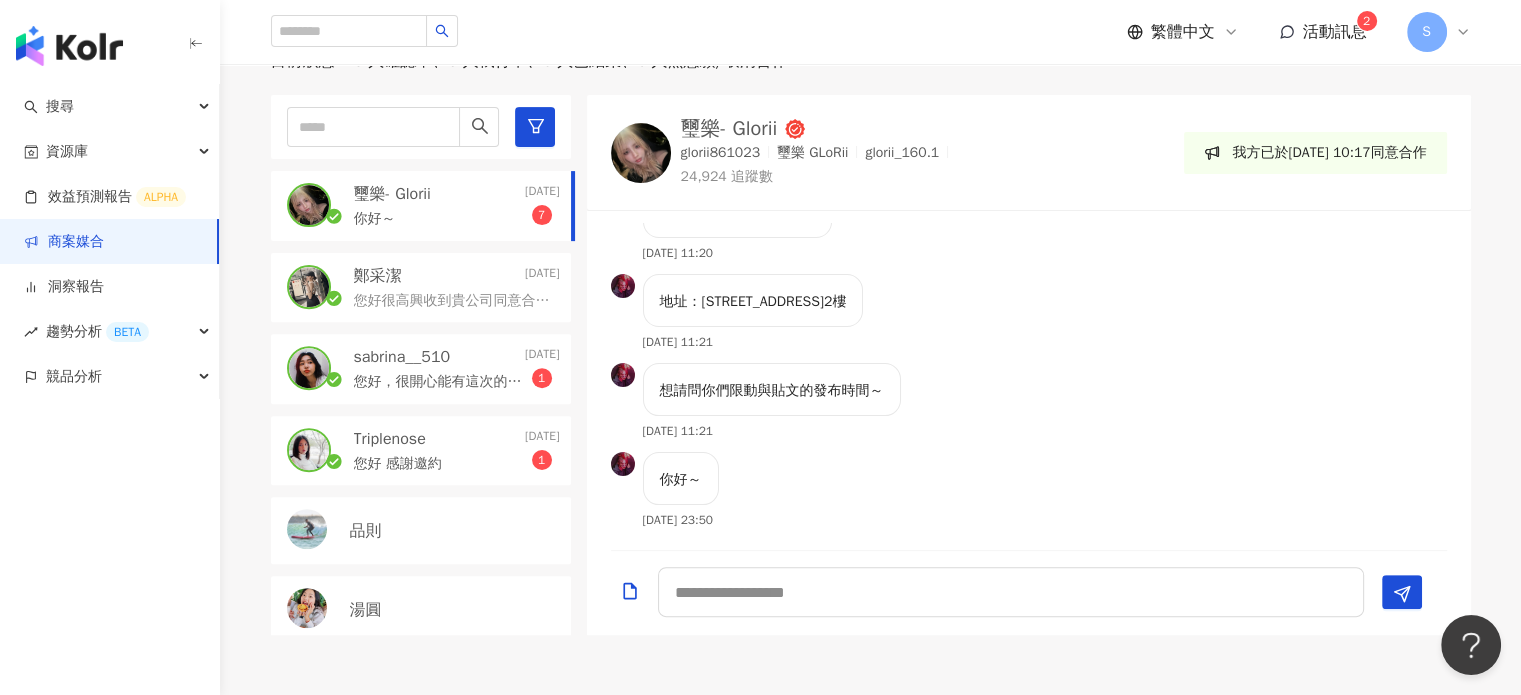 click on "您好，很開心能有這次的合作機會～
想請問這次的合作內容是否方便提供進一步說明？
感謝您，也期待這次的合作 🙌🏻 1" at bounding box center (457, 380) 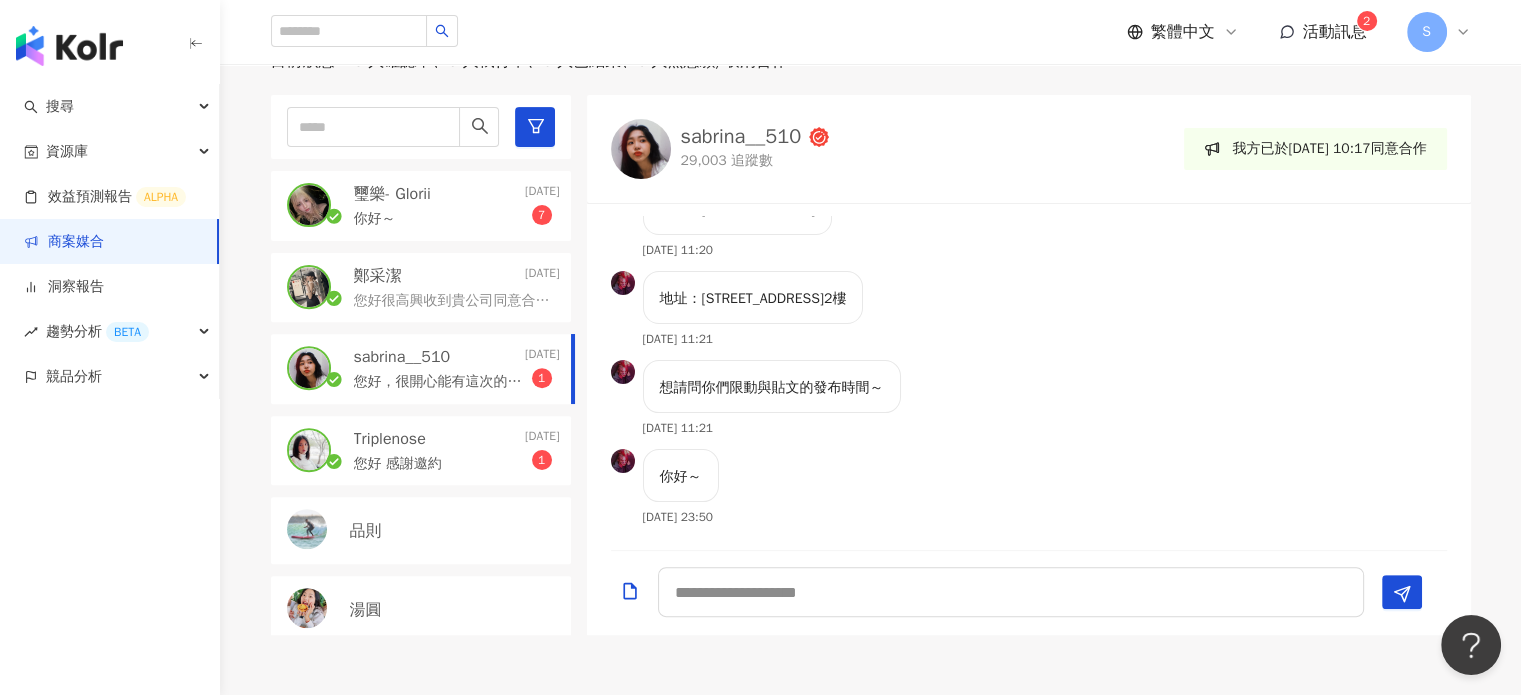 scroll, scrollTop: 0, scrollLeft: 0, axis: both 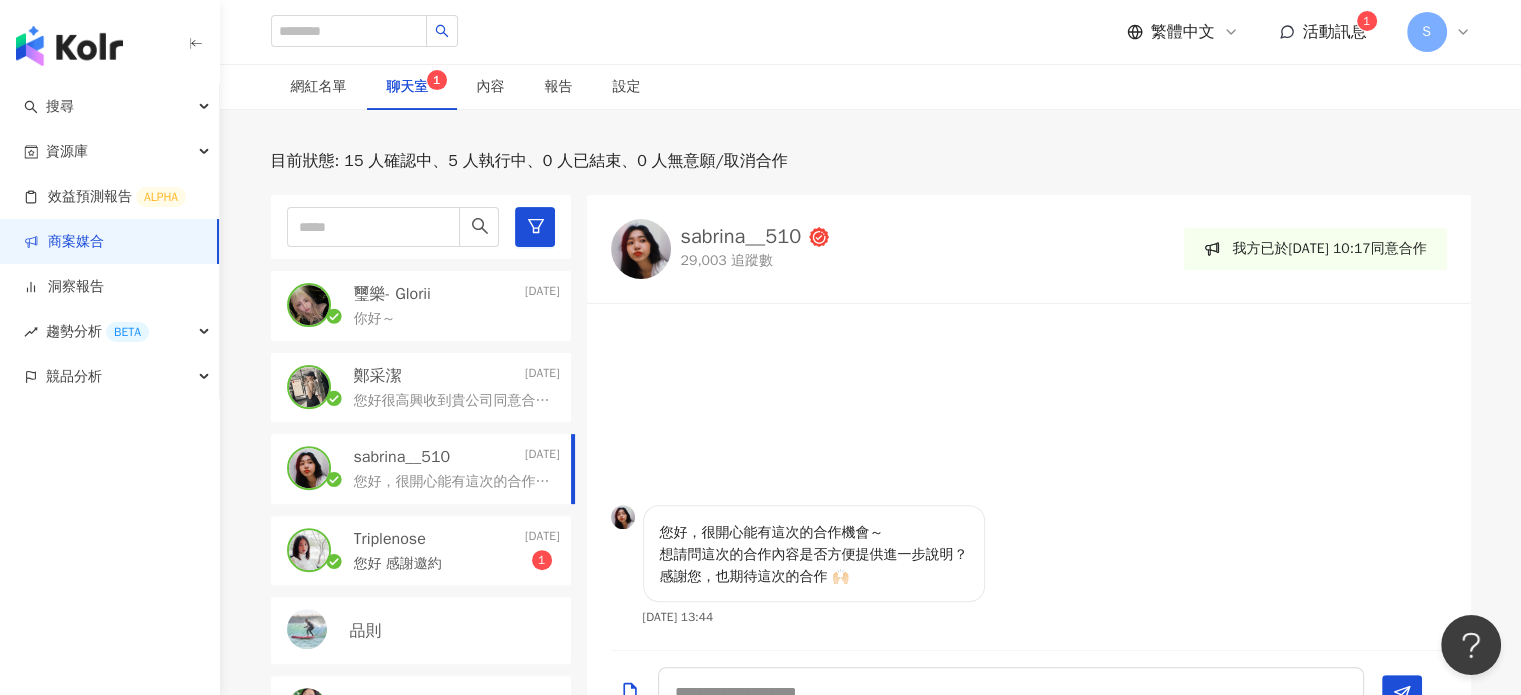 click on "你好～" at bounding box center [457, 317] 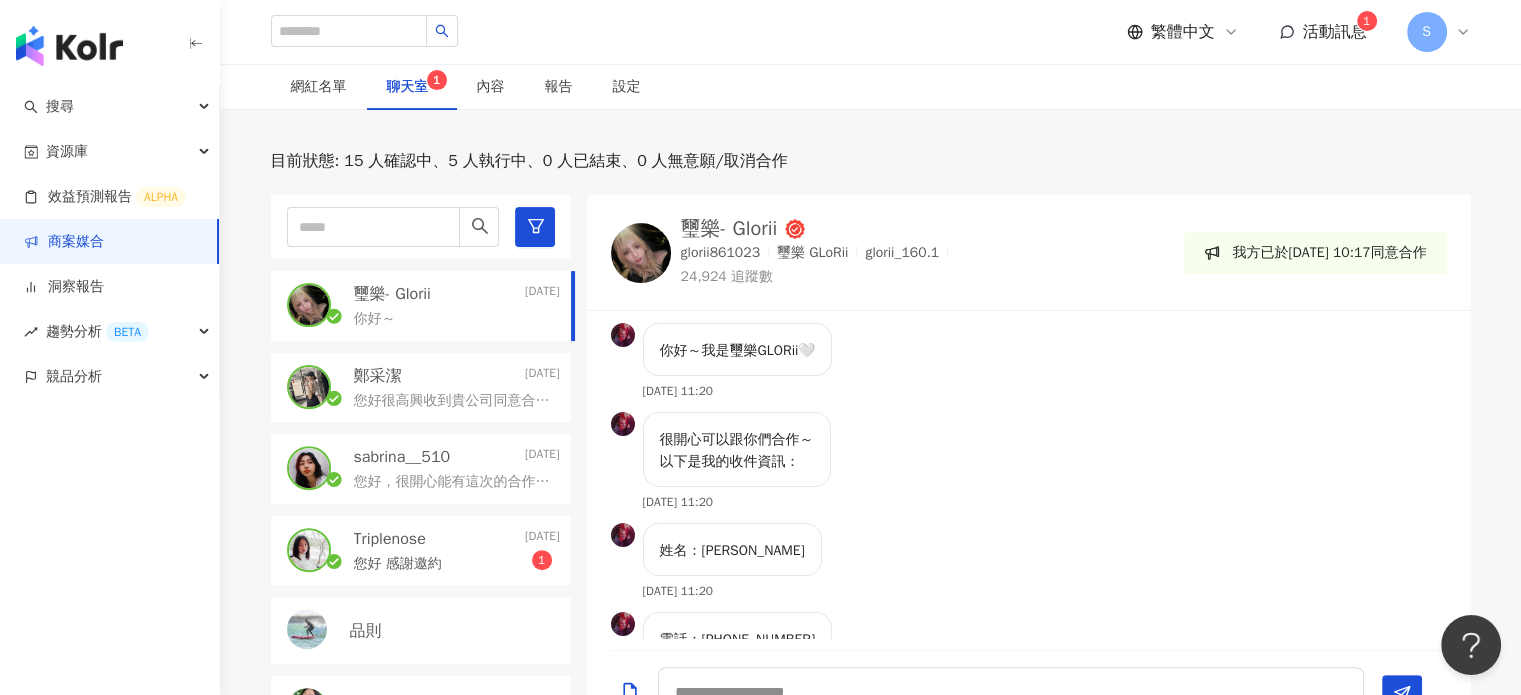 scroll, scrollTop: 327, scrollLeft: 0, axis: vertical 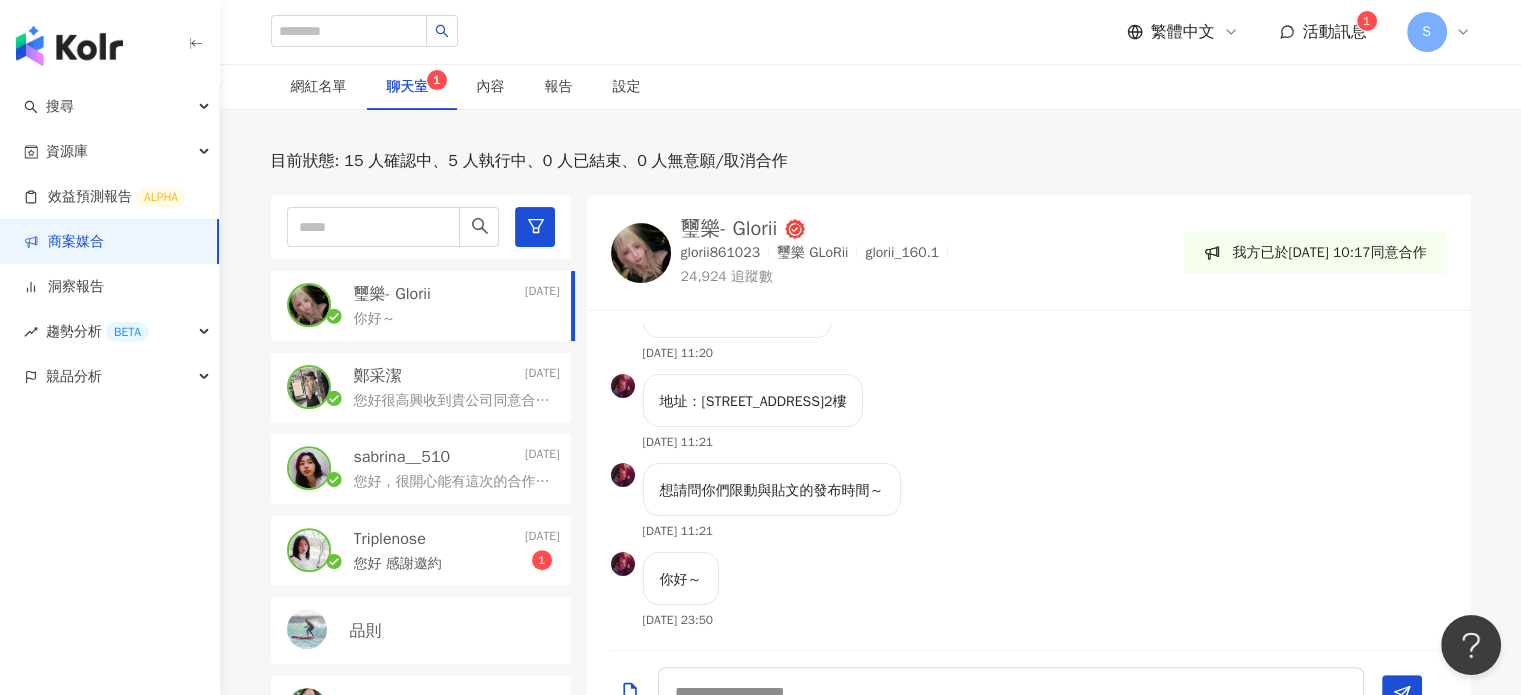 click on "鄭采潔 Yesterday" at bounding box center [457, 376] 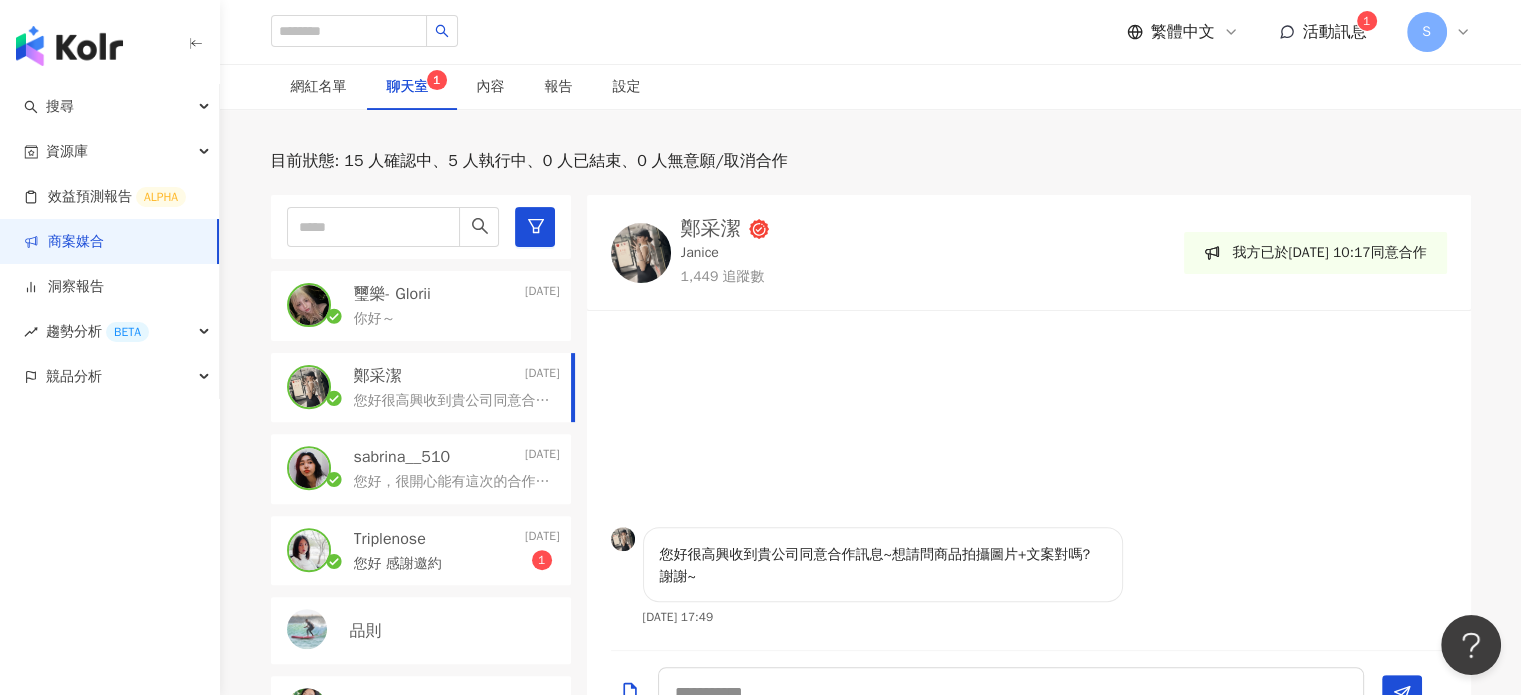 scroll, scrollTop: 0, scrollLeft: 0, axis: both 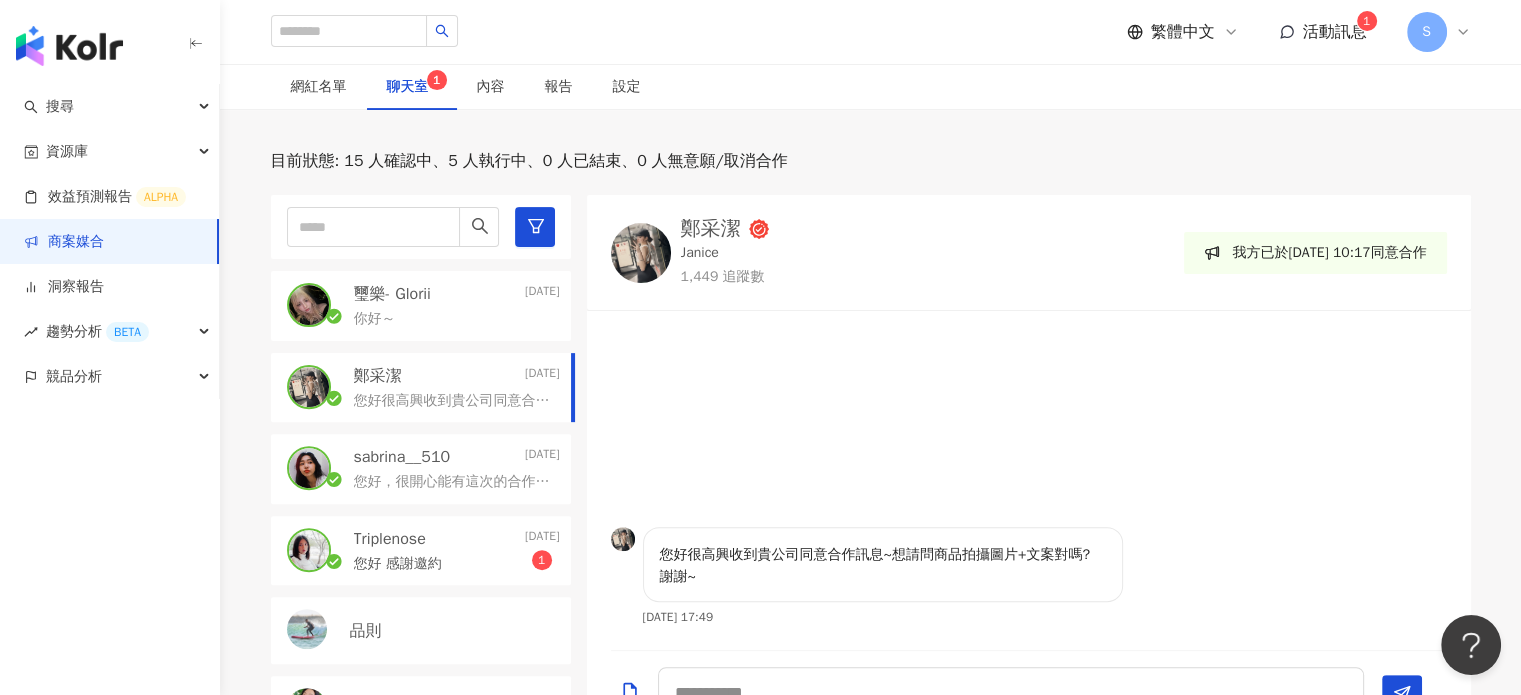 click at bounding box center [641, 253] 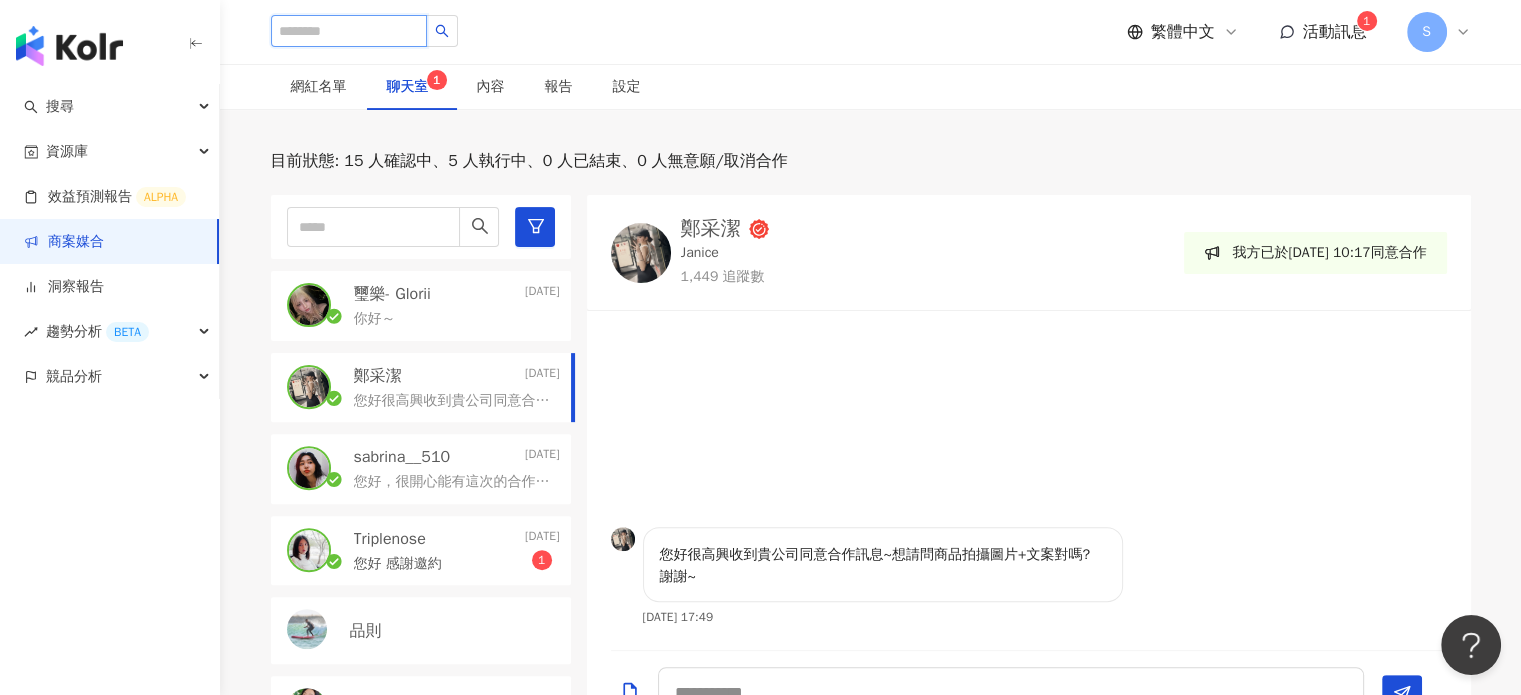 click at bounding box center (349, 31) 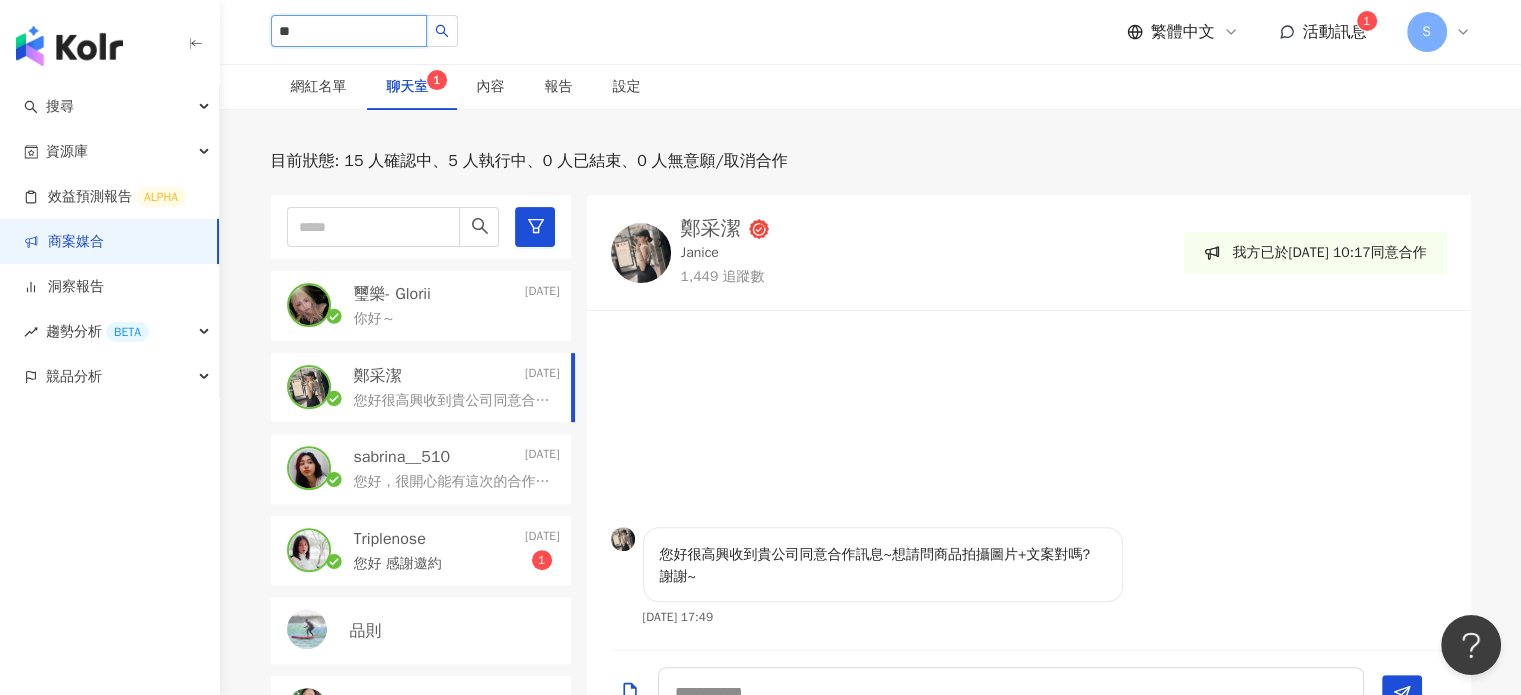 type on "*" 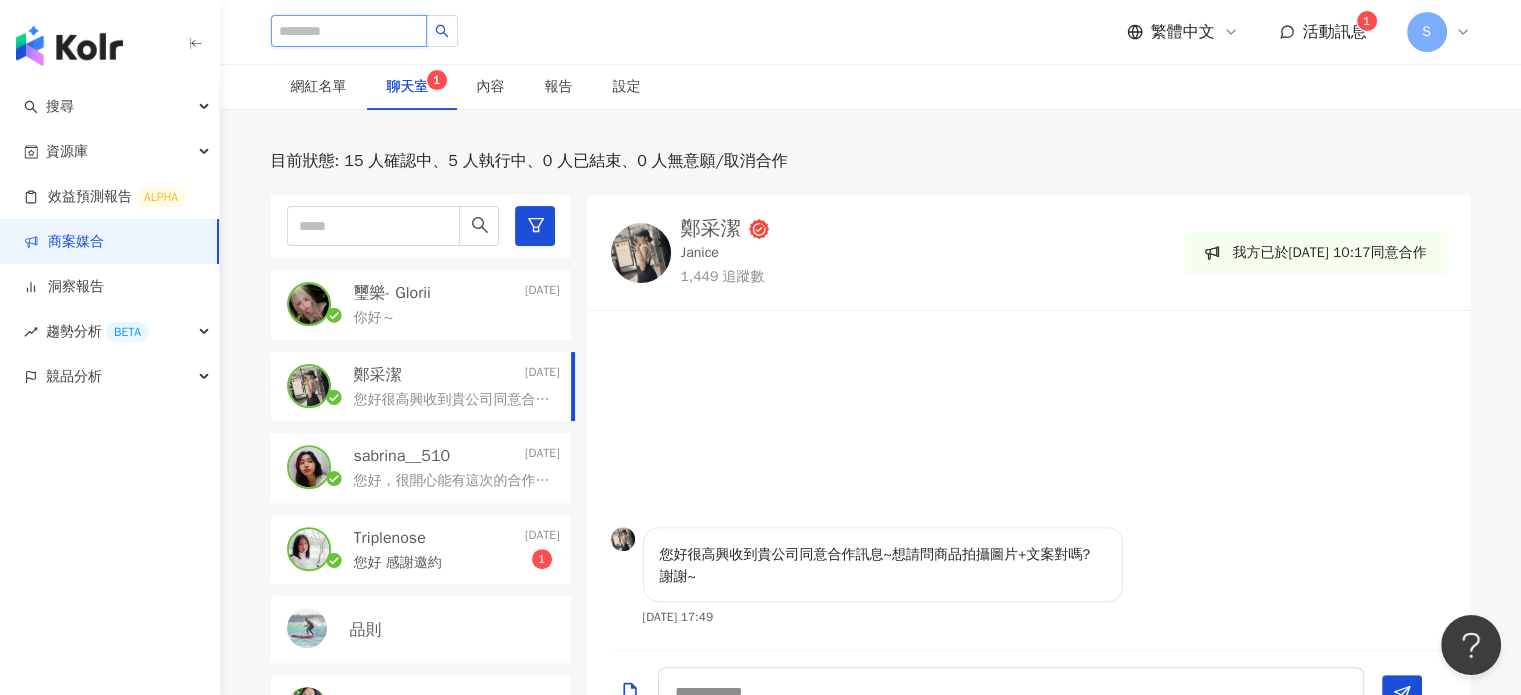 scroll, scrollTop: 0, scrollLeft: 0, axis: both 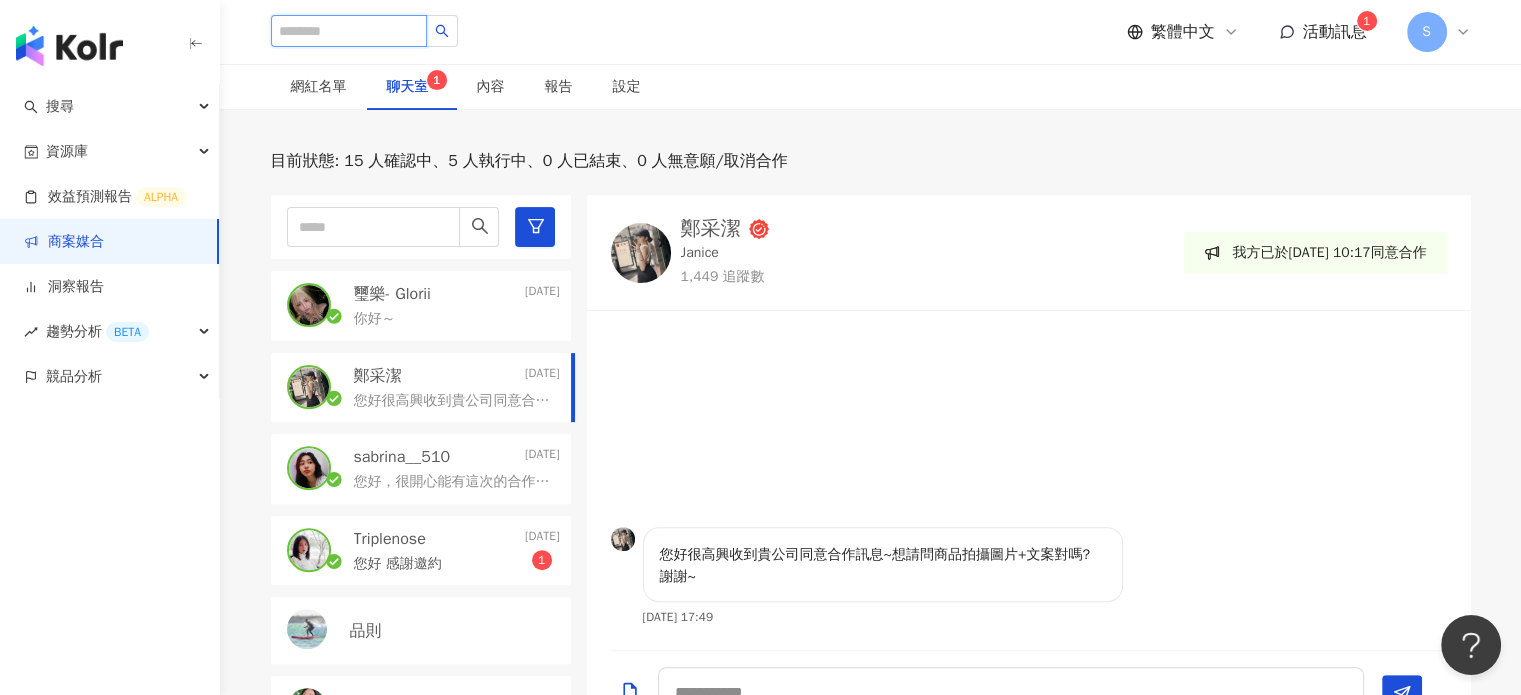 click at bounding box center (349, 31) 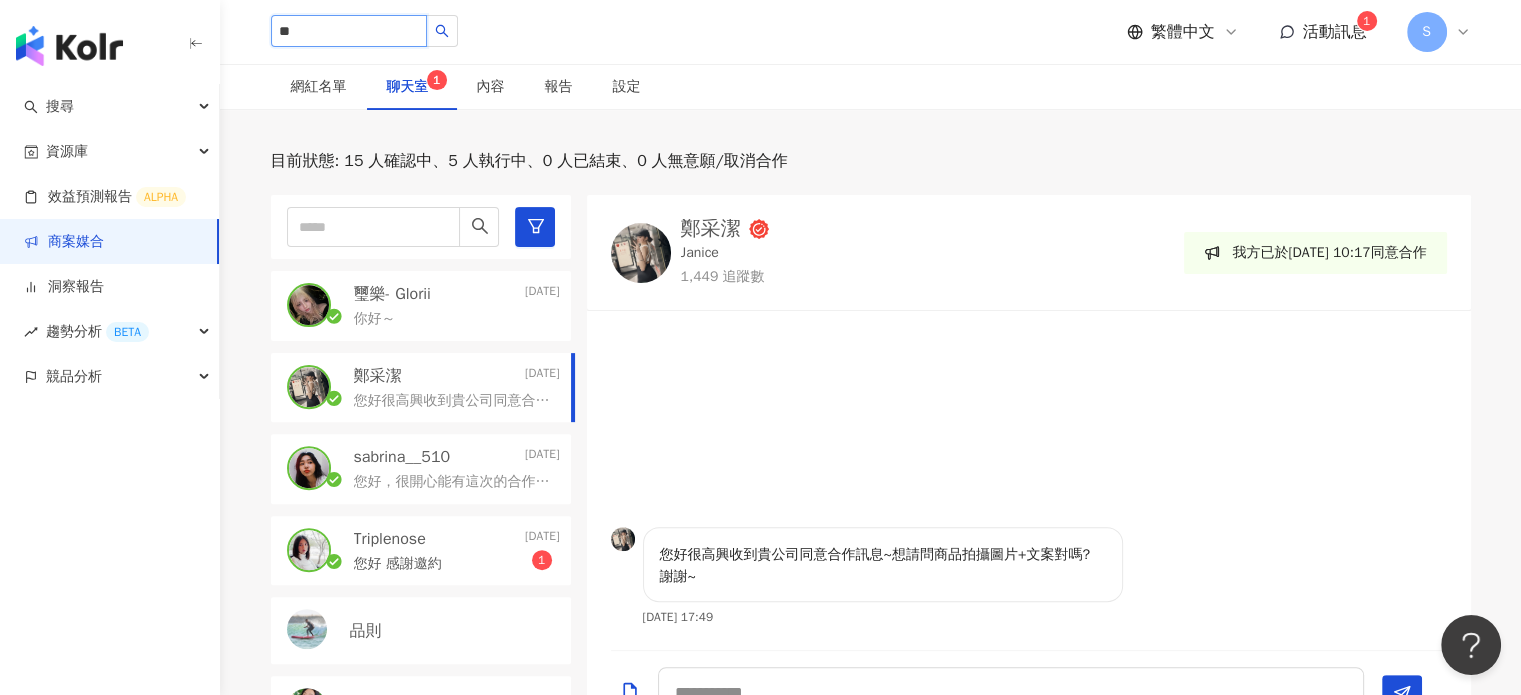 type on "**" 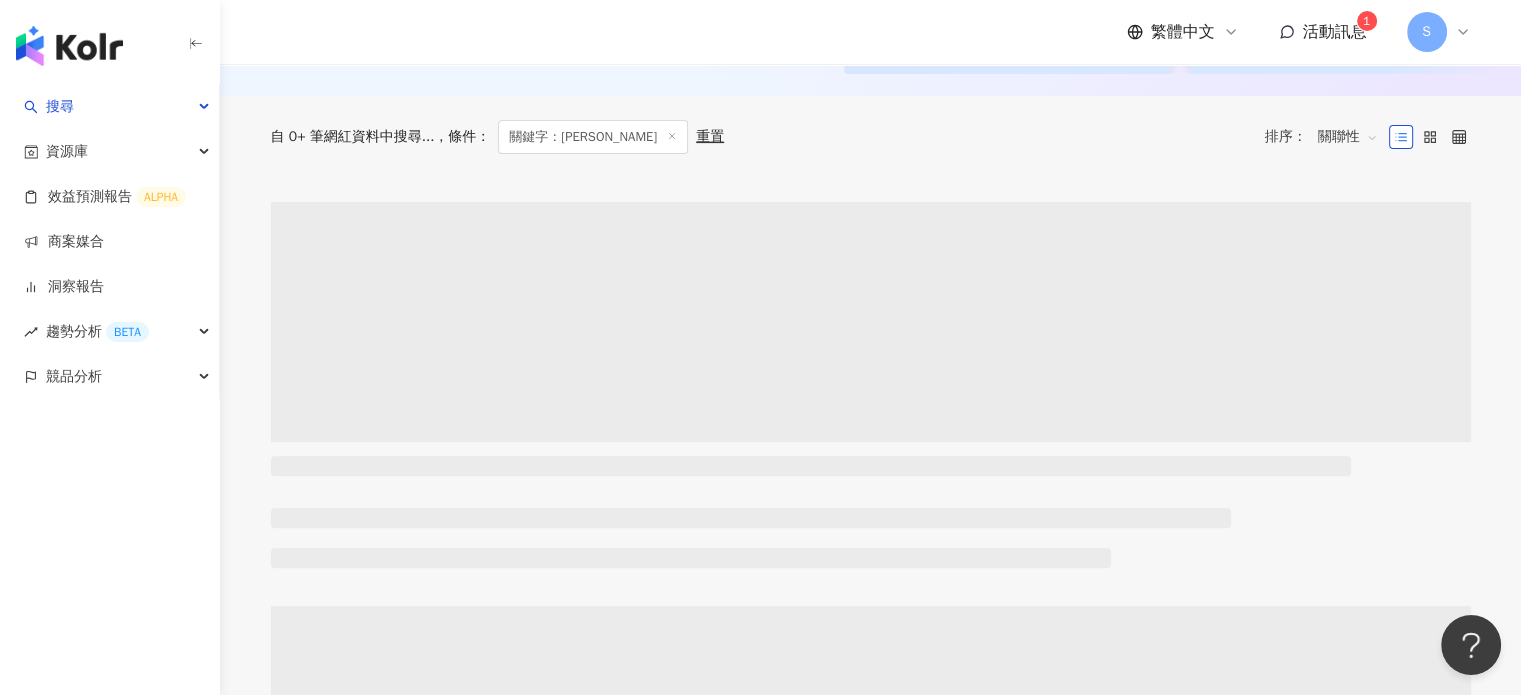 scroll, scrollTop: 0, scrollLeft: 0, axis: both 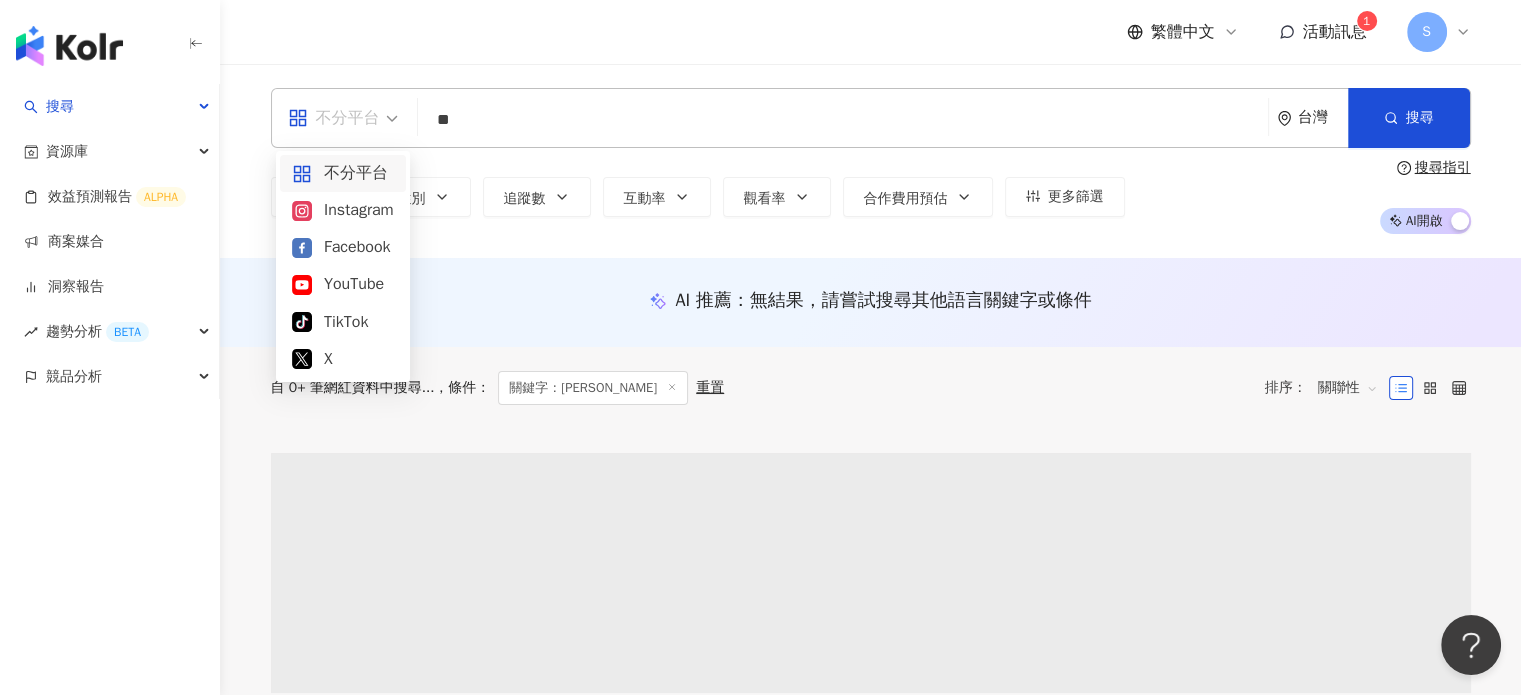 click on "不分平台" at bounding box center [334, 118] 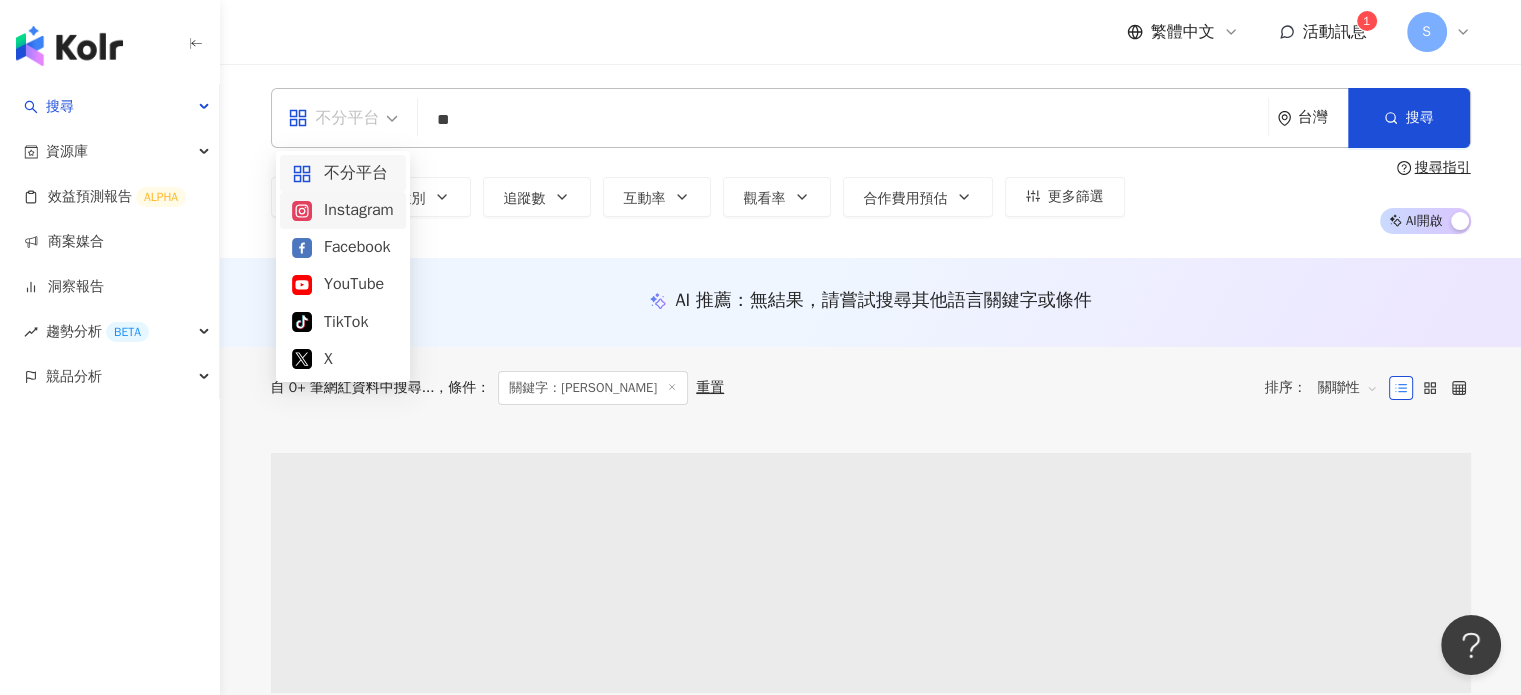 click on "Instagram" at bounding box center (343, 210) 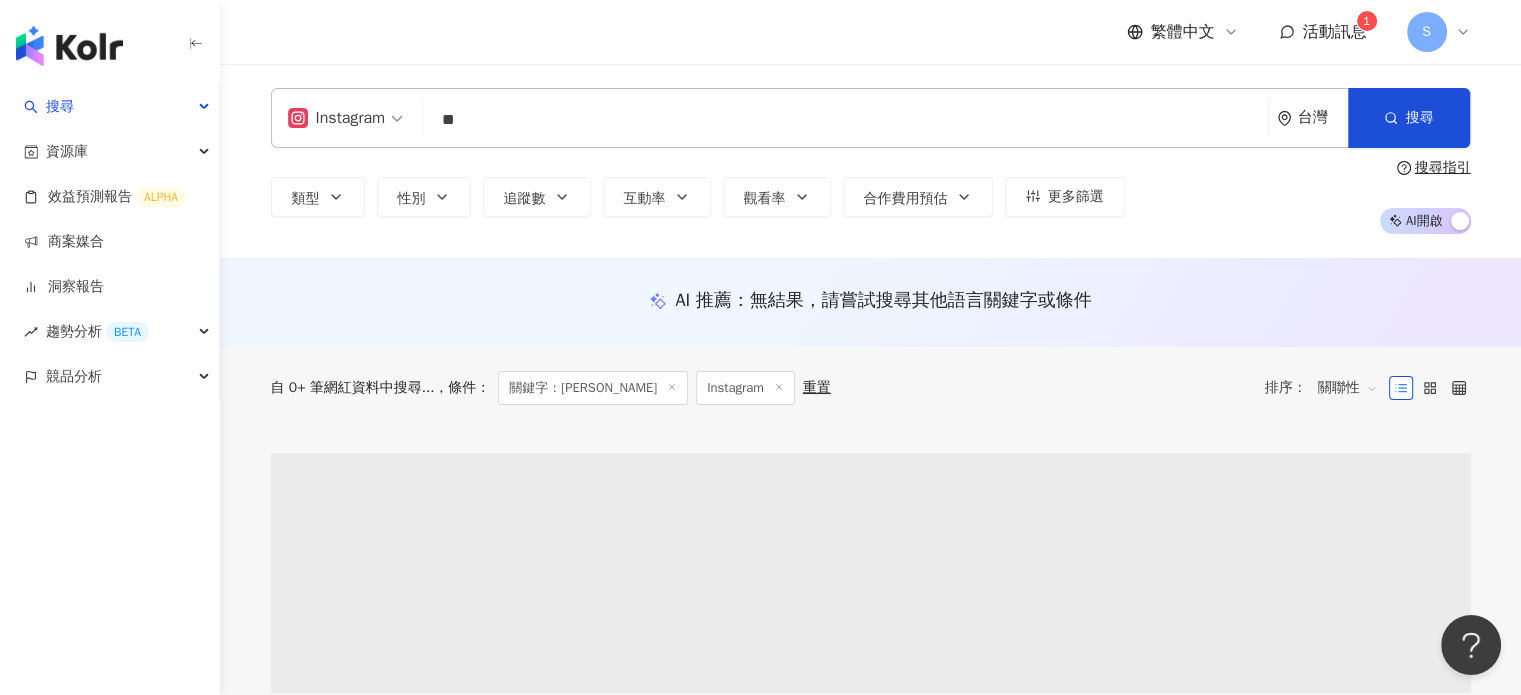 click on "**" at bounding box center (845, 120) 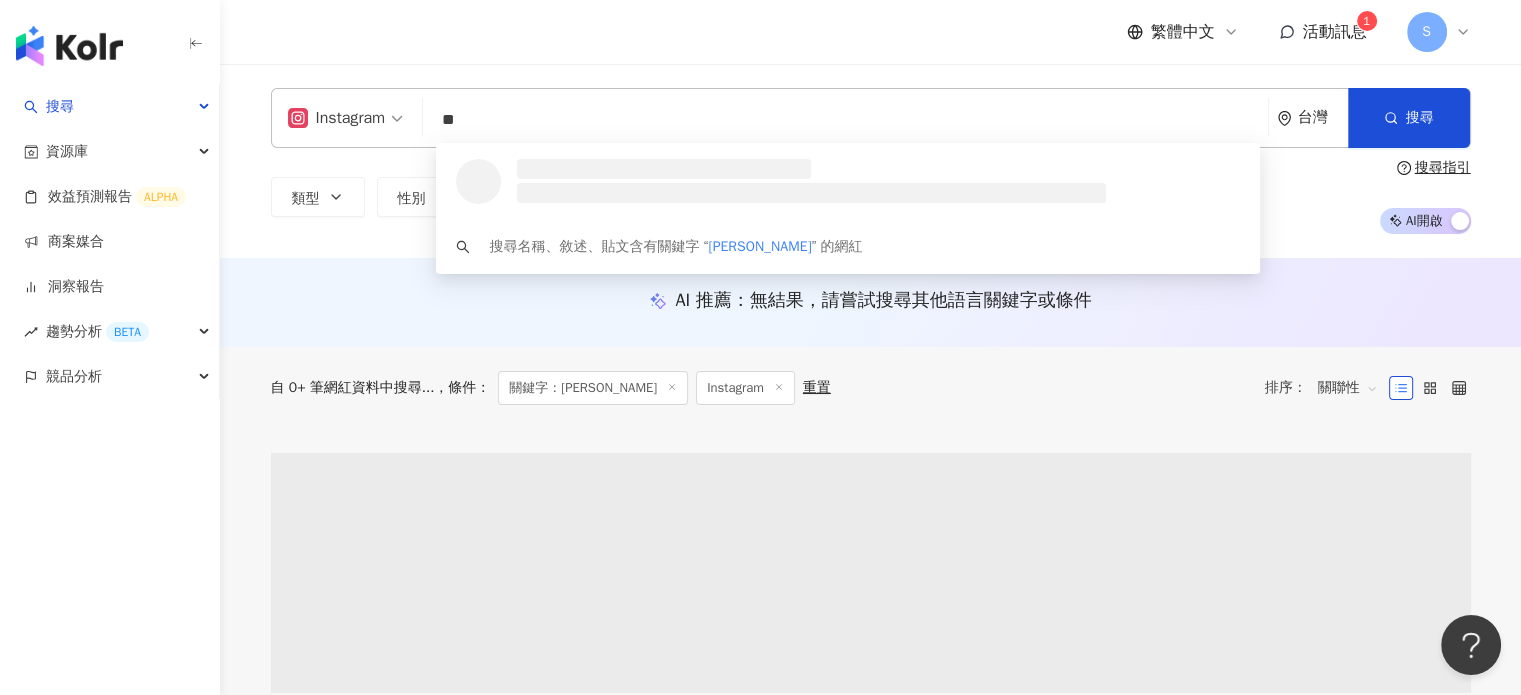 type on "*" 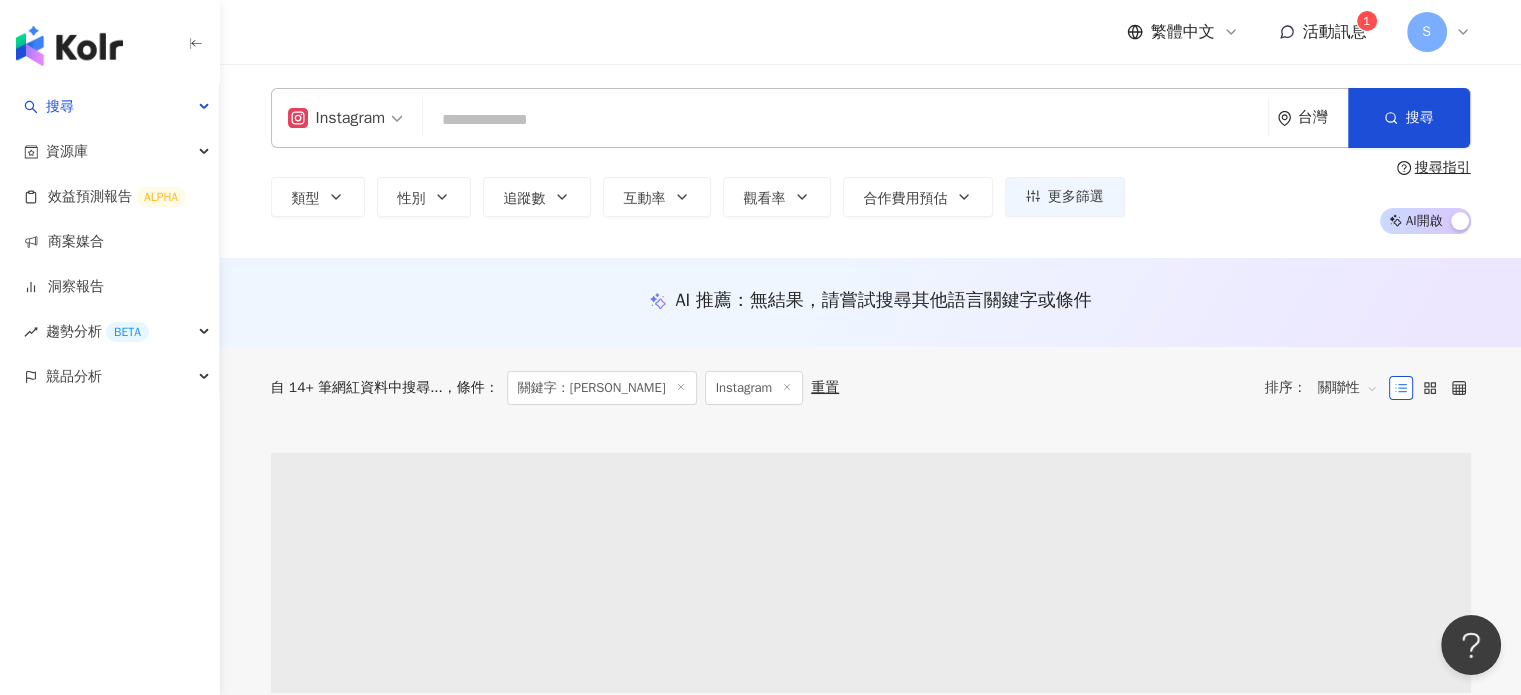 click at bounding box center (845, 120) 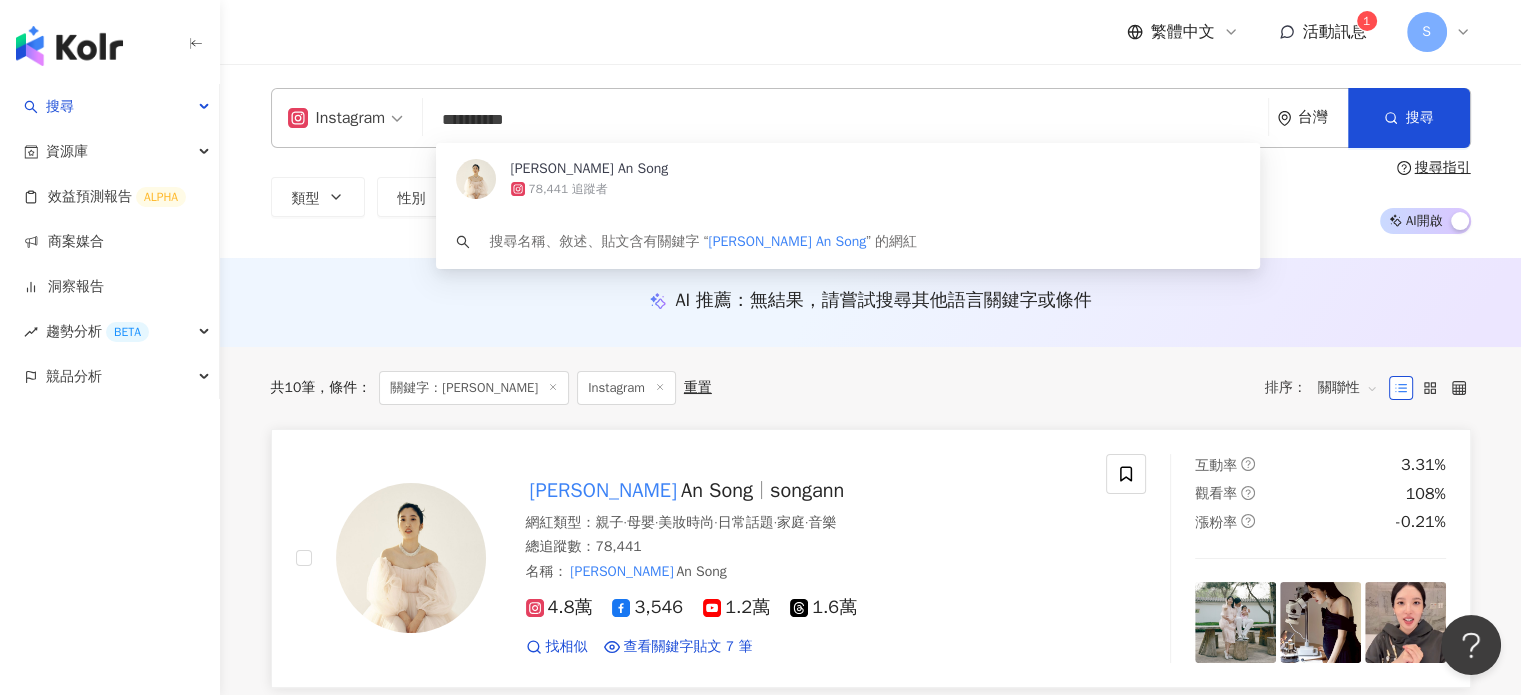 type on "**********" 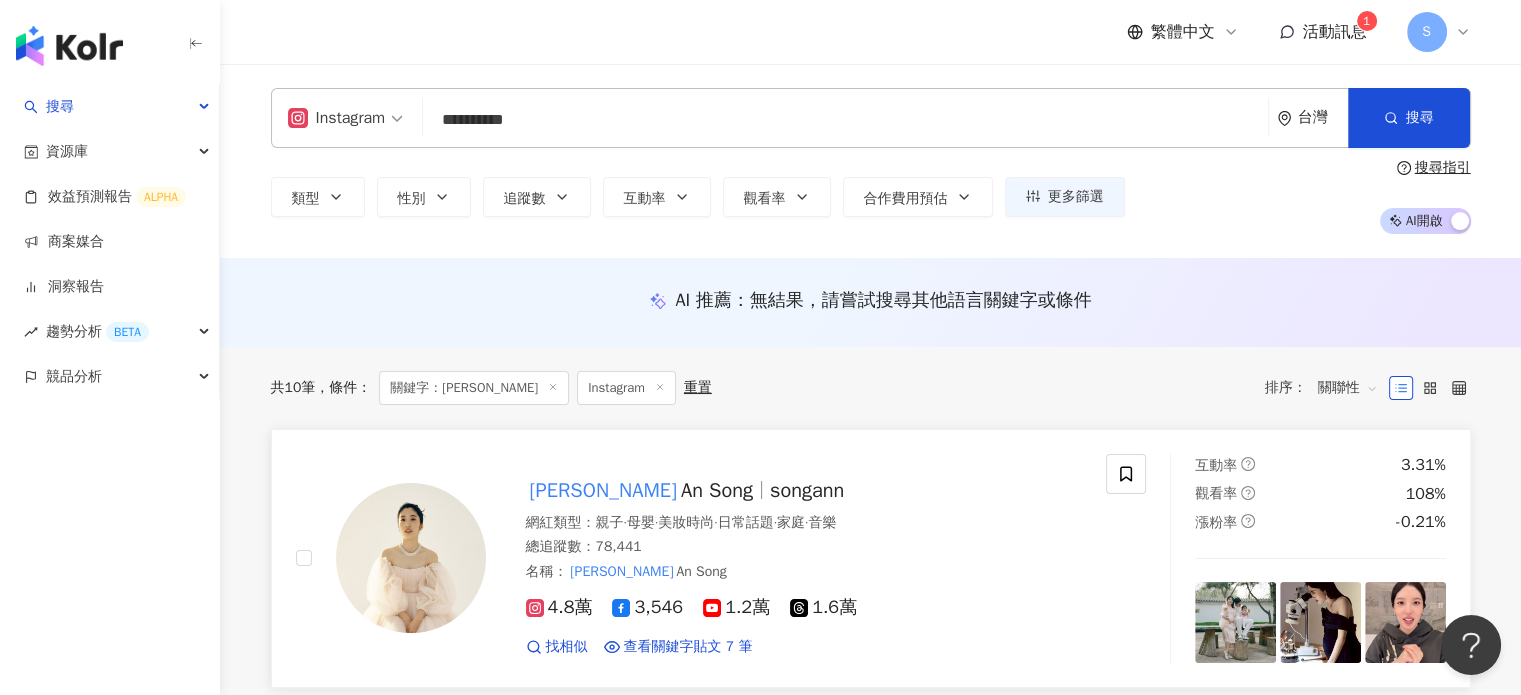 click at bounding box center [411, 558] 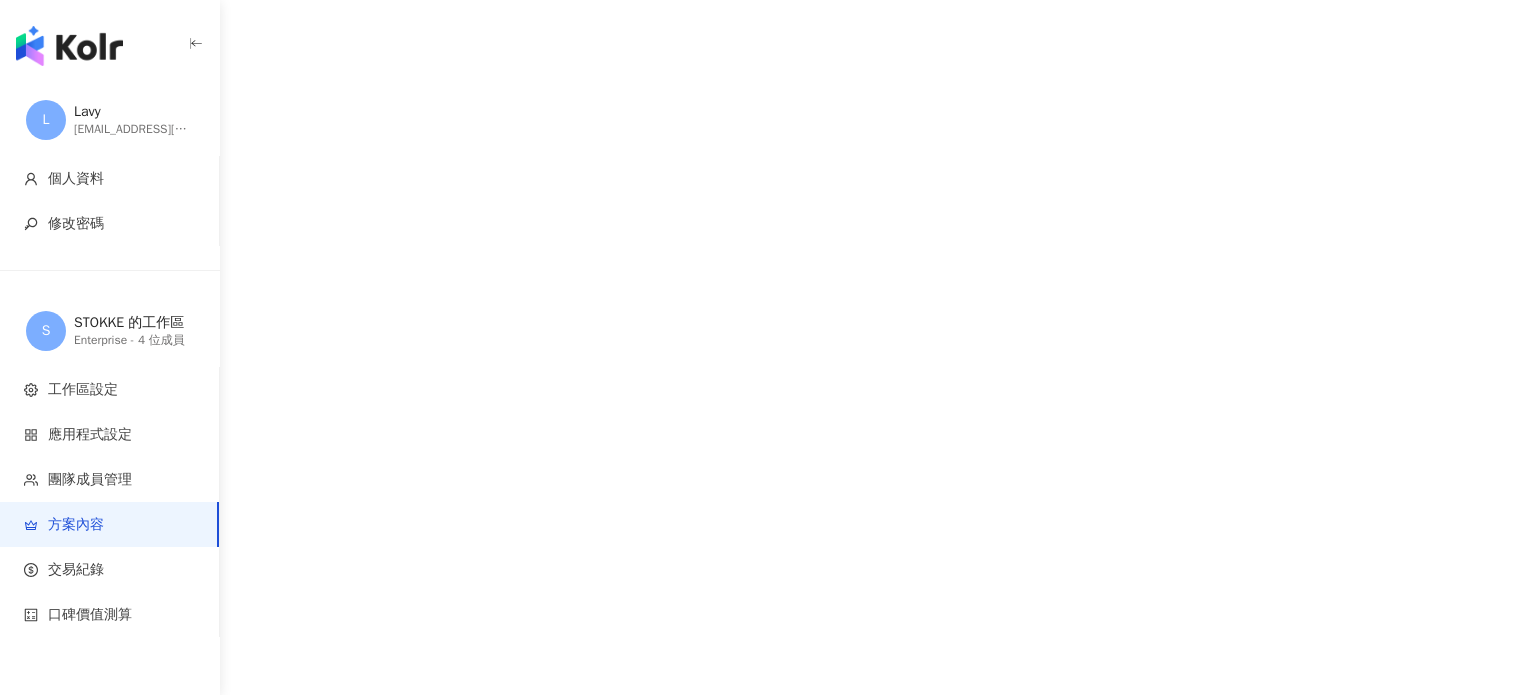 scroll, scrollTop: 0, scrollLeft: 0, axis: both 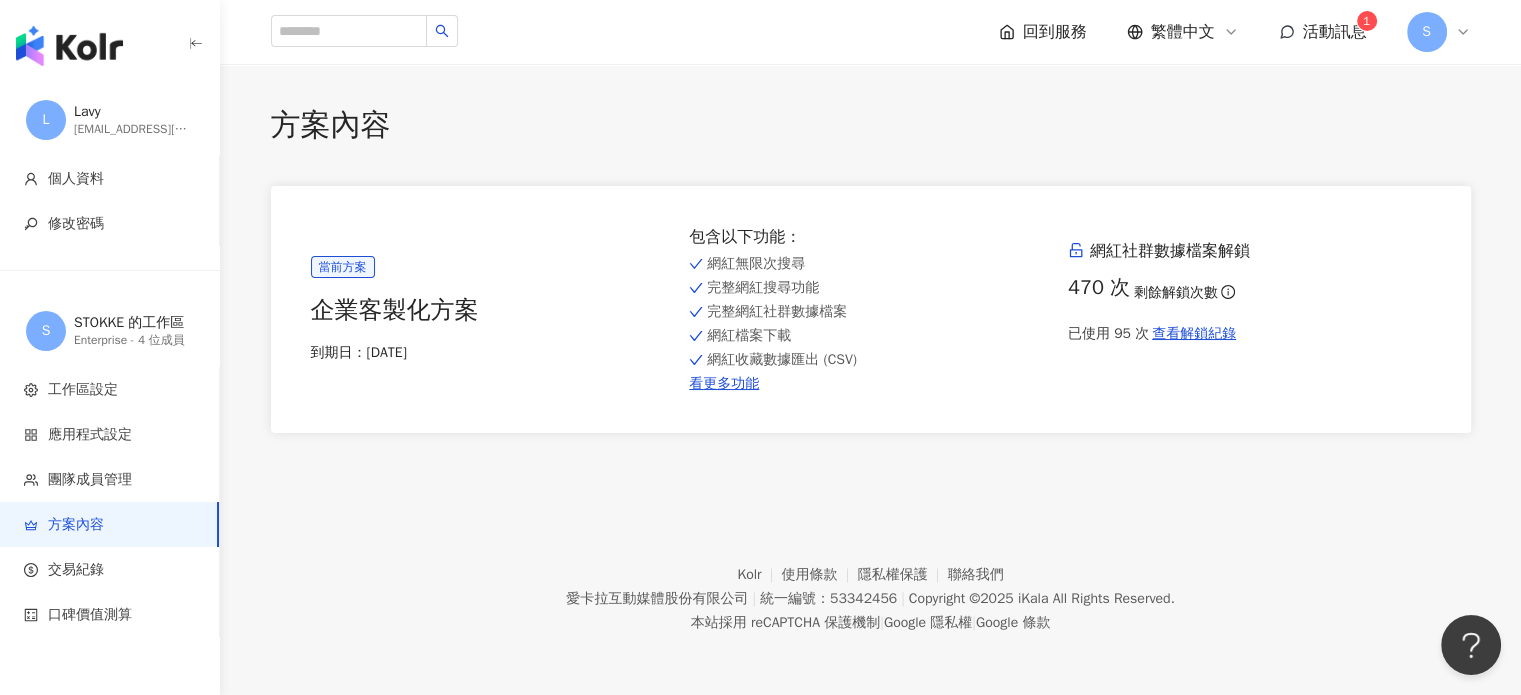 click on "Enterprise - 4 位成員" at bounding box center (134, 340) 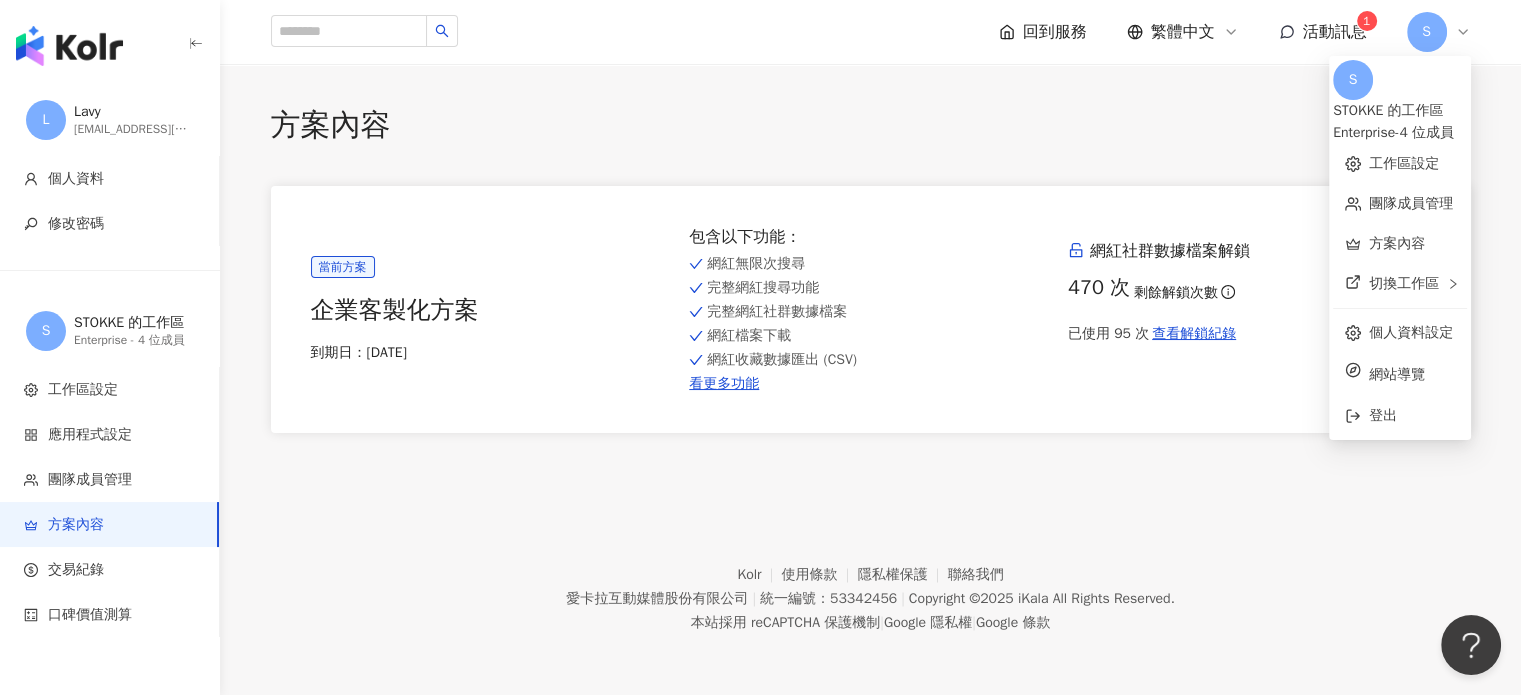 click on "方案內容 當前方案 企業客製化方案 到期日： [DATE] 包含以下功能 ： 網紅無限次搜尋 完整網紅搜尋功能 完整網紅社群數據檔案 網紅檔案下載 網紅收藏數據匯出 (CSV) 看更多功能 網紅社群數據檔案解鎖 470 次 剩餘解鎖次數 已使用 95 次 查看解鎖紀錄" at bounding box center (870, 268) 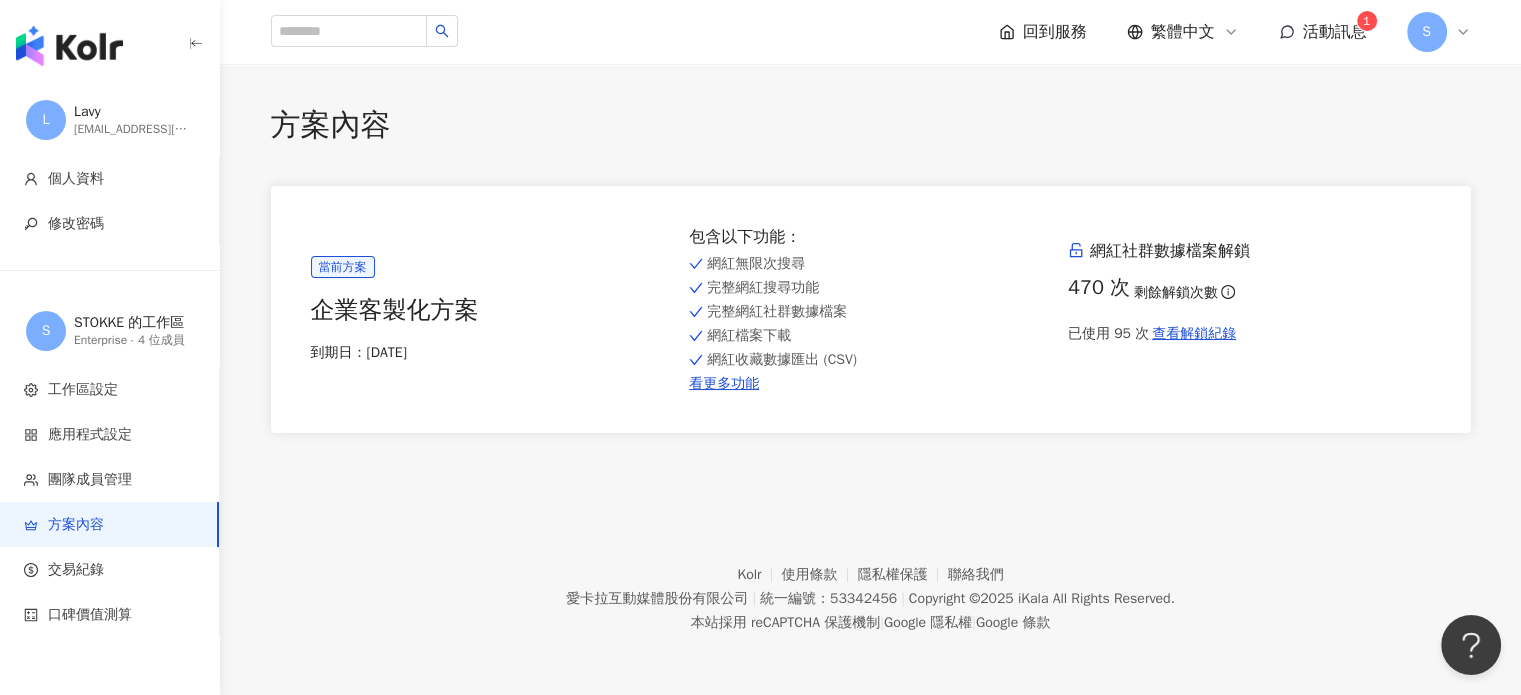 click on "回到服務" at bounding box center (1055, 32) 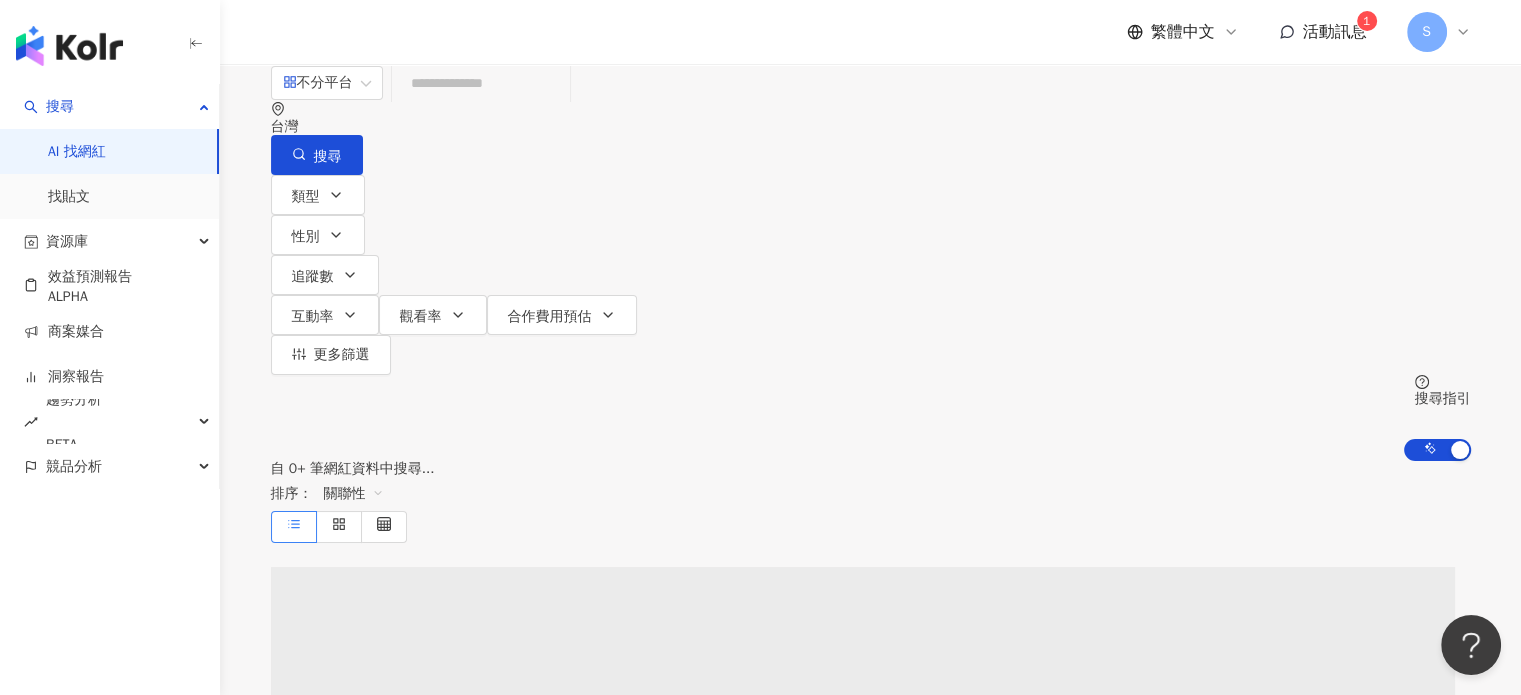 click at bounding box center [481, 83] 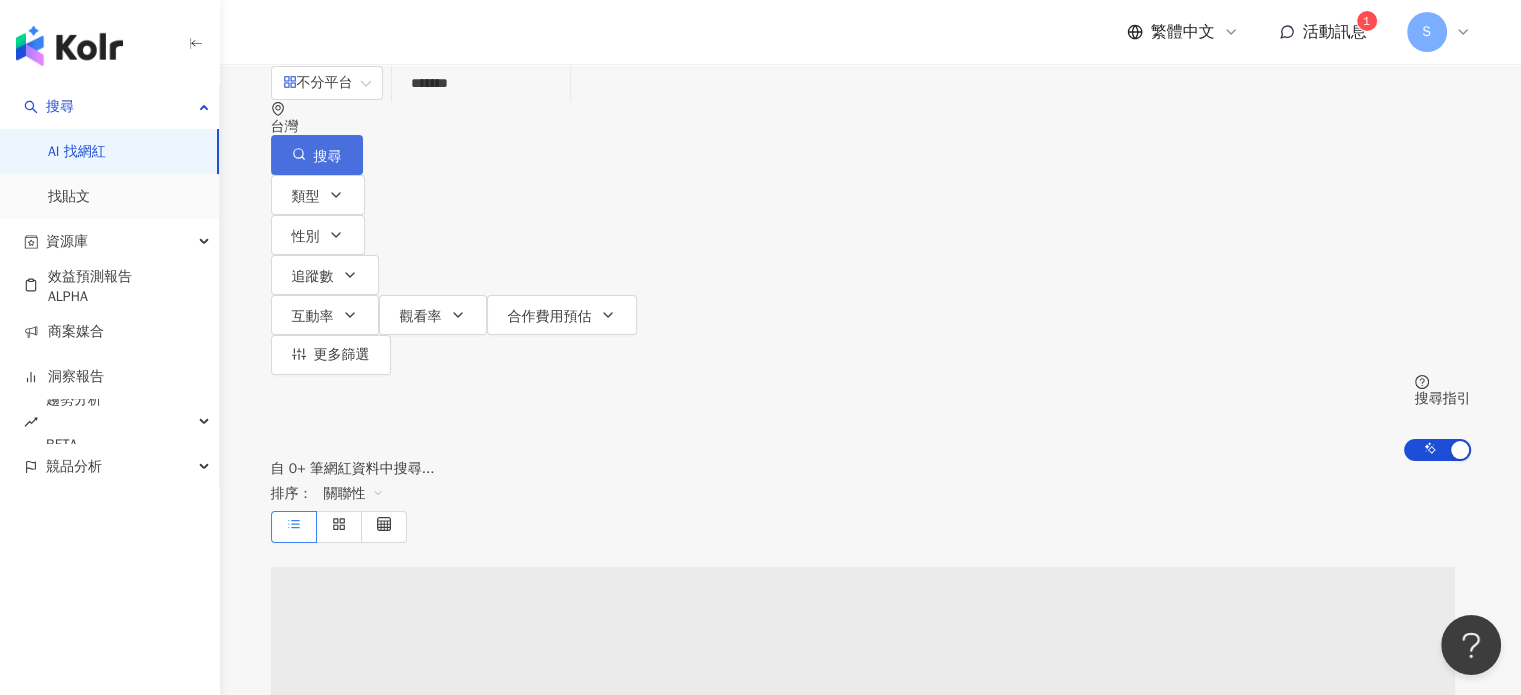 type on "*******" 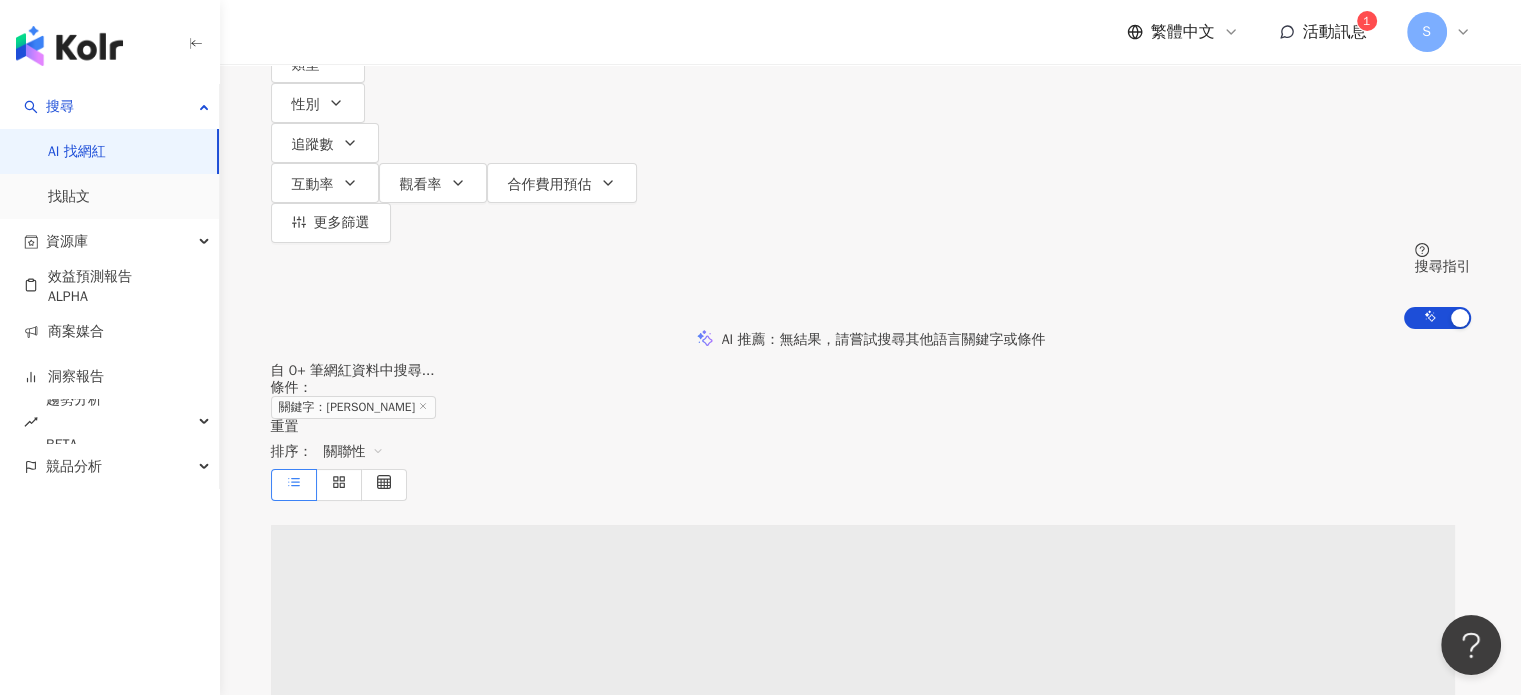 scroll, scrollTop: 100, scrollLeft: 0, axis: vertical 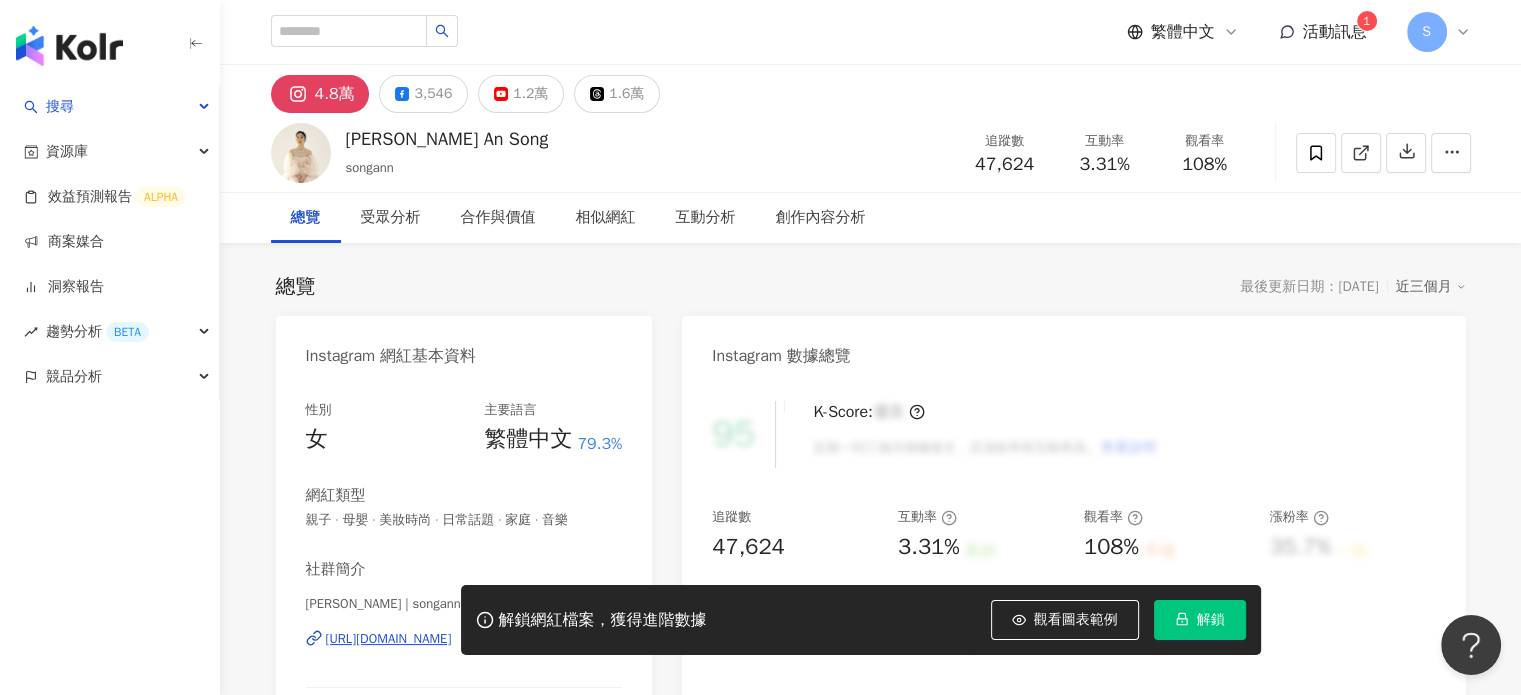 click on "解鎖" at bounding box center [1211, 620] 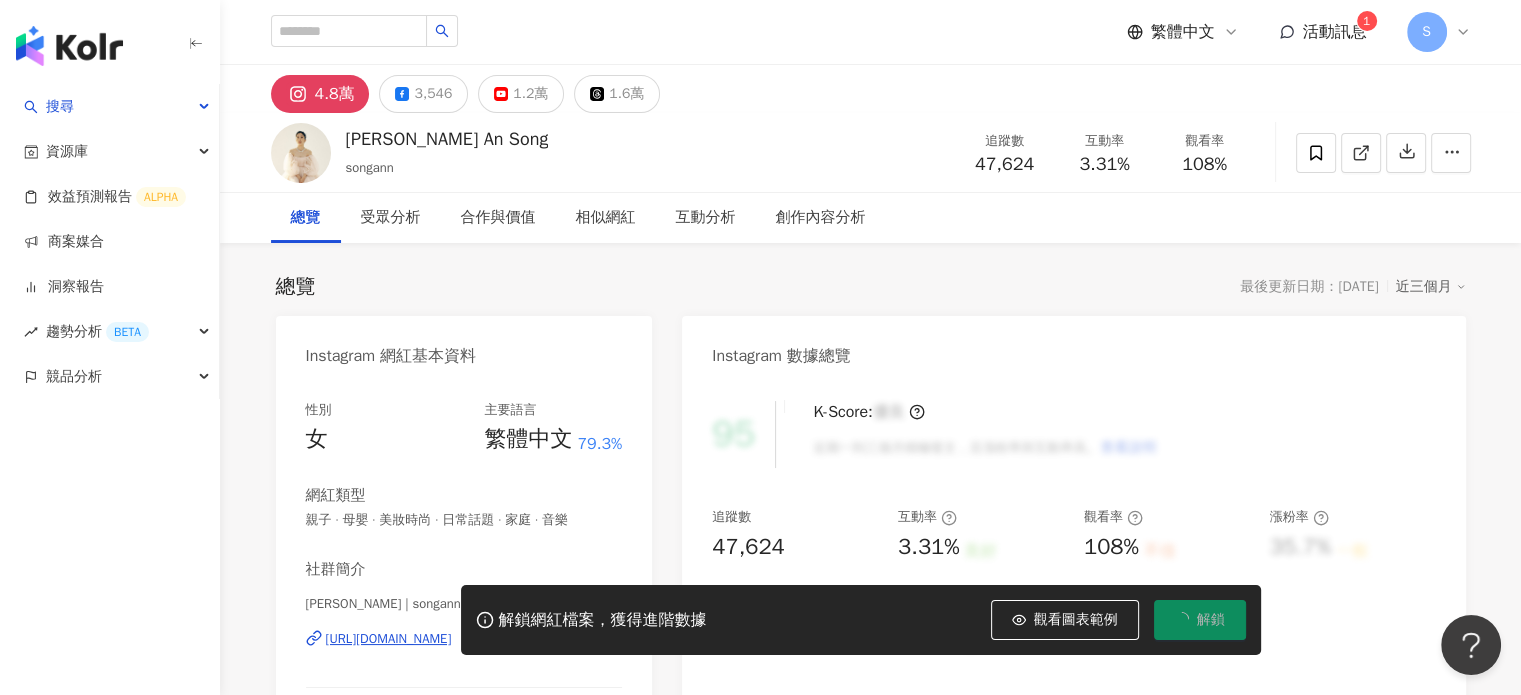 scroll, scrollTop: 0, scrollLeft: 0, axis: both 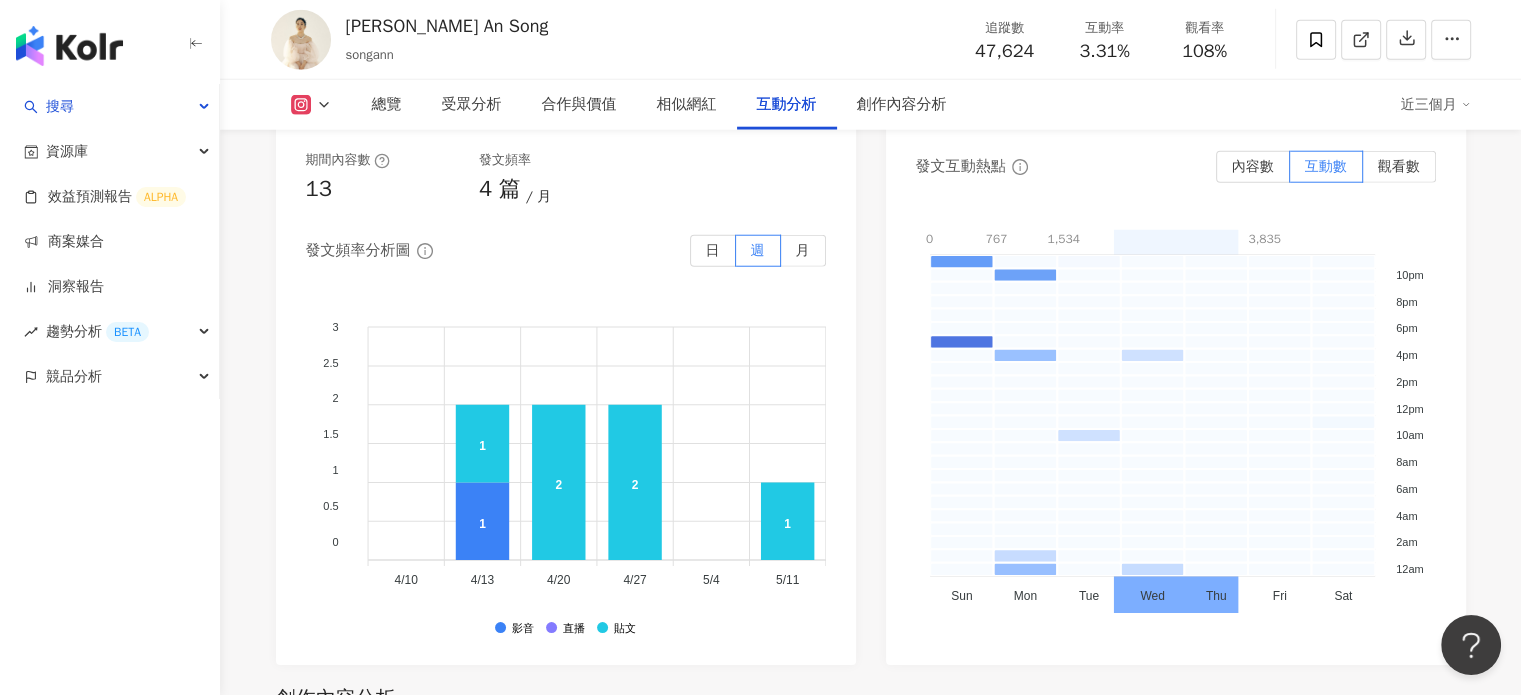 click on "發文互動熱點 內容數 互動數 觀看數 0 767 1,534 2,301 3,068 3,835 [PHONE_NUMBER] - 1534 [DATE] - 2301 2301 - 3068 3068 - 3835 10pm 10pm 8pm 8pm 6pm 6pm 4pm 4pm 2pm 2pm 12pm 12pm 10am 10am 8am 8am 6am 6am 4am 4am 2am 2am 12am 12am Sun Sun Mon Mon Tue Tue Wed Wed Thu Thu Fri Fri Sat Sat Sun 8pm：  0 Sun 8pm：  0 Sun 8pm：  0 Sun 8pm：  0 Sun 8pm：  0 Sun 8pm：  0 Sun 8pm：  0 Sun 8pm：  0 Sun 8pm：  0 Sun 8pm：  0 Sun 8pm：  0 Sun 8pm：  0 Sun 8pm：  0 Sun 8pm：  0 Sun 8pm：  0 Sun 8pm：  0 Sun 8pm：  0 Sun 8pm：  0 Sun 8pm：  0 Sun 8pm：  0 Sun 8pm：  0 Sun 8pm：  0 Sun 8pm：  0 Sun 8pm：  0" at bounding box center (1176, 398) 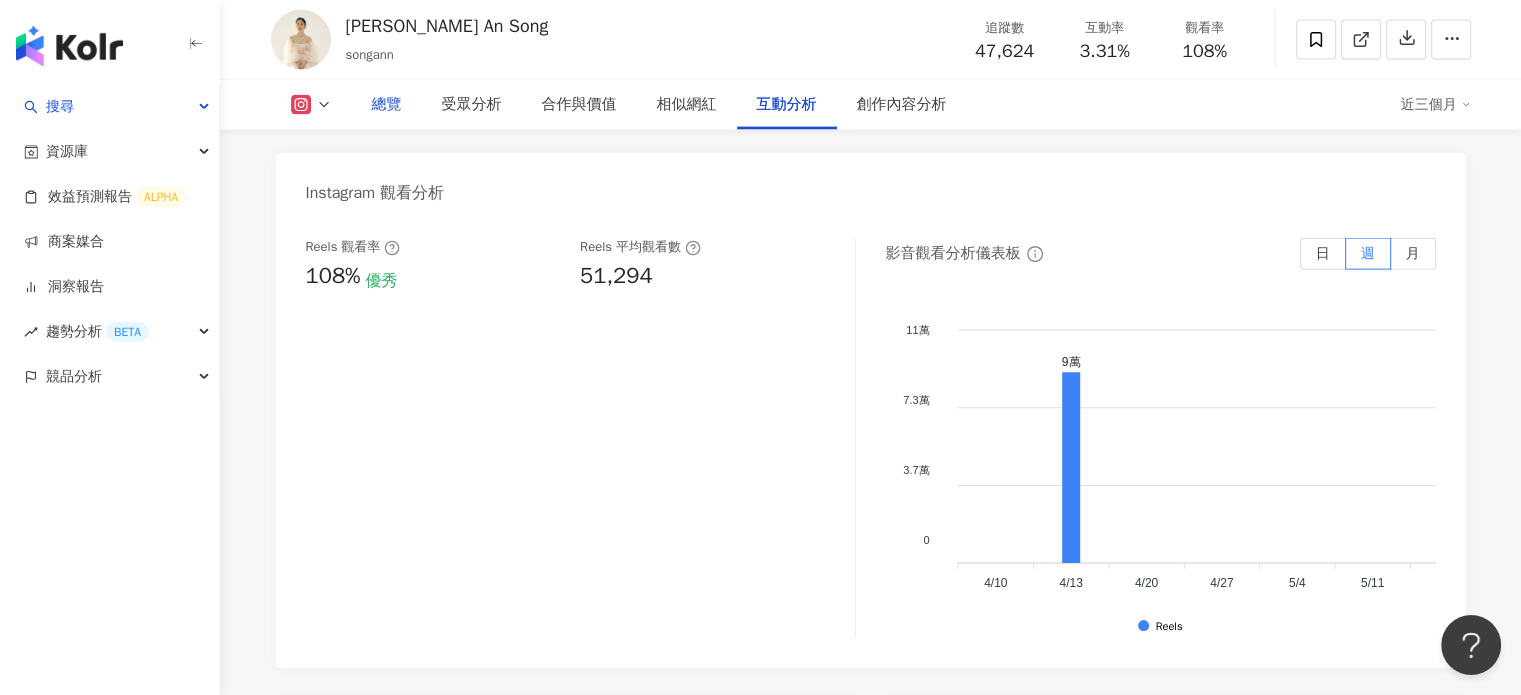 scroll, scrollTop: 4400, scrollLeft: 0, axis: vertical 